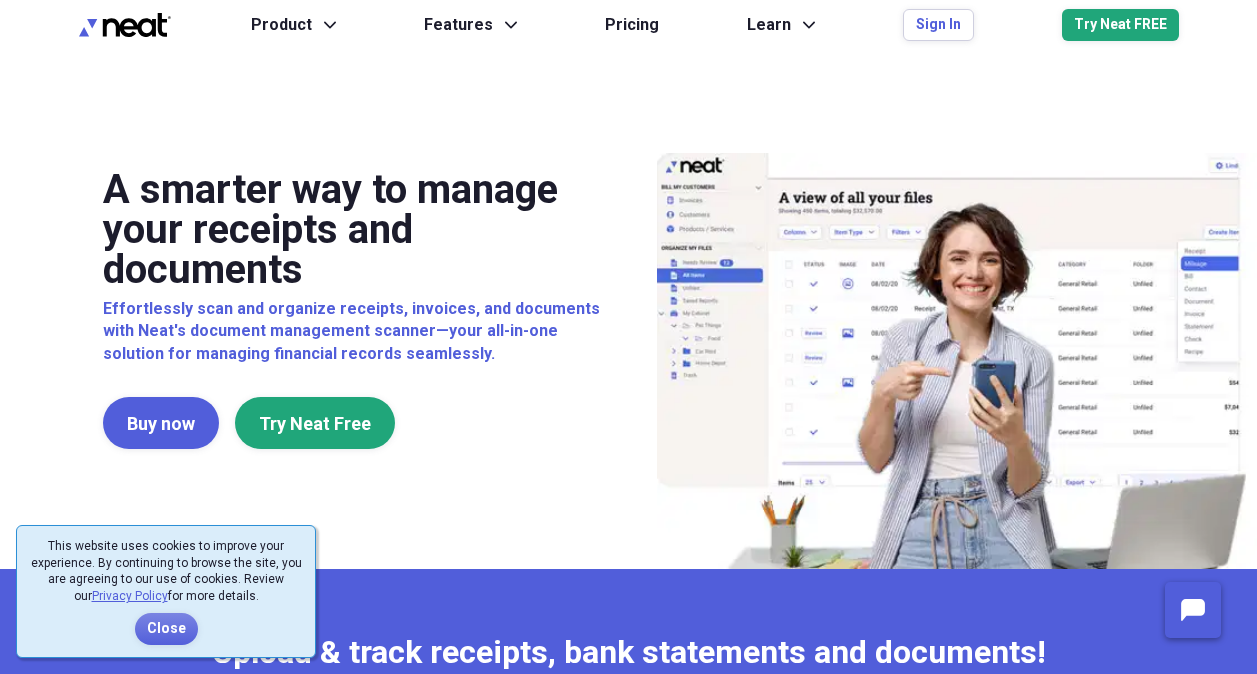 scroll, scrollTop: 0, scrollLeft: 0, axis: both 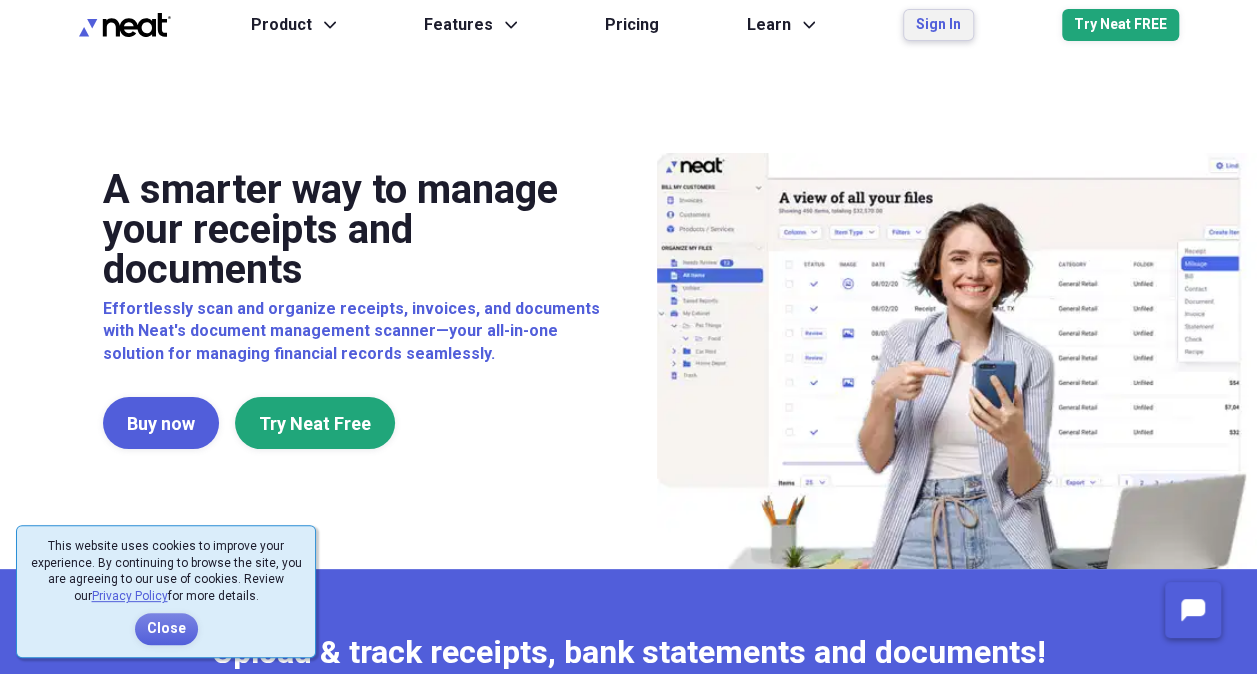 click on "Sign In" at bounding box center (938, 25) 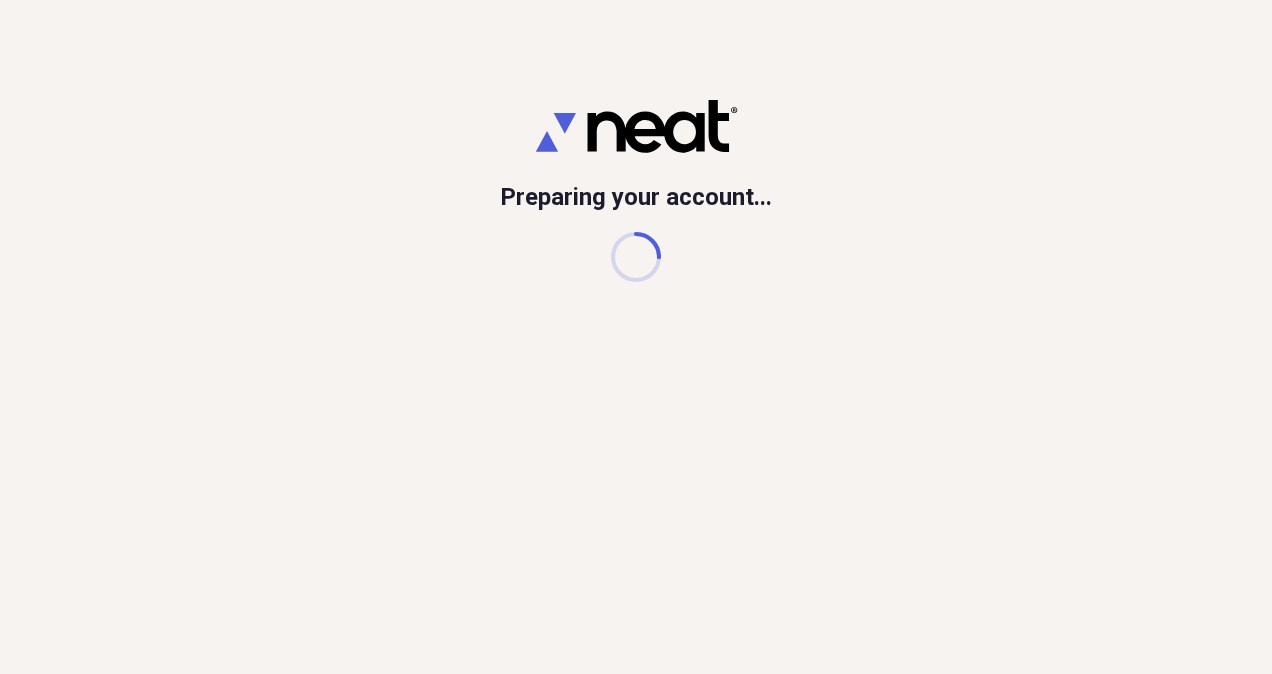 scroll, scrollTop: 0, scrollLeft: 0, axis: both 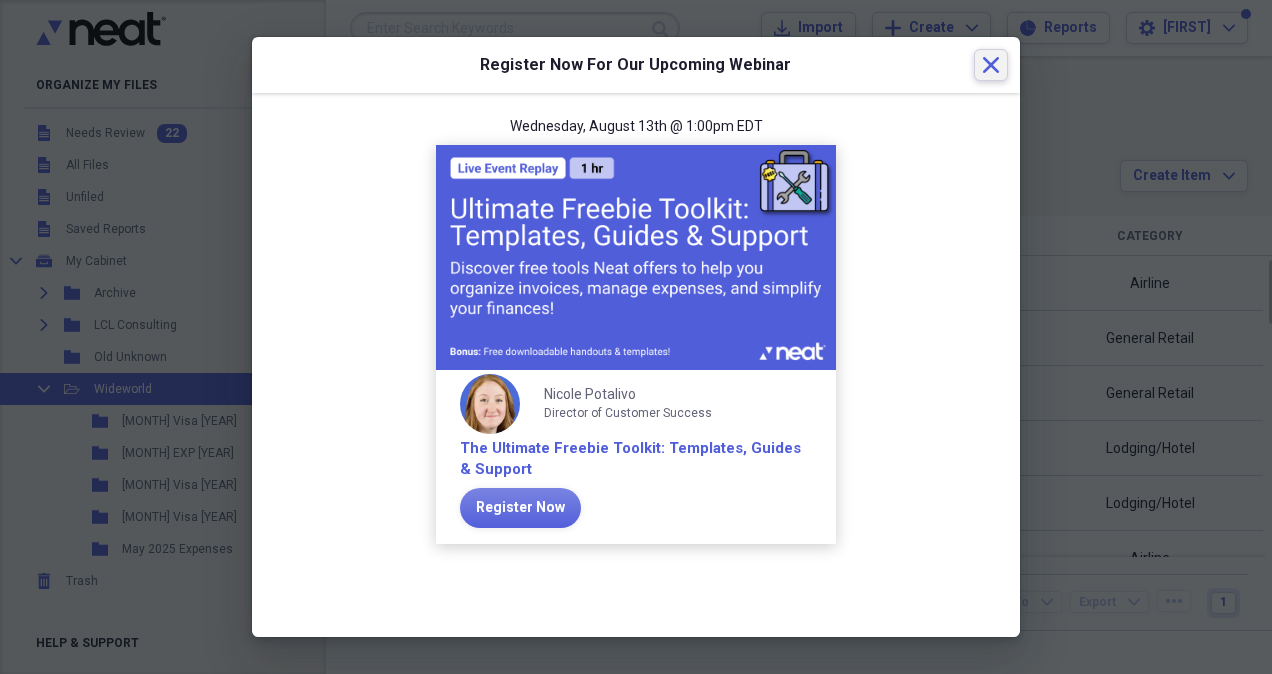 click on "Close" at bounding box center (991, 65) 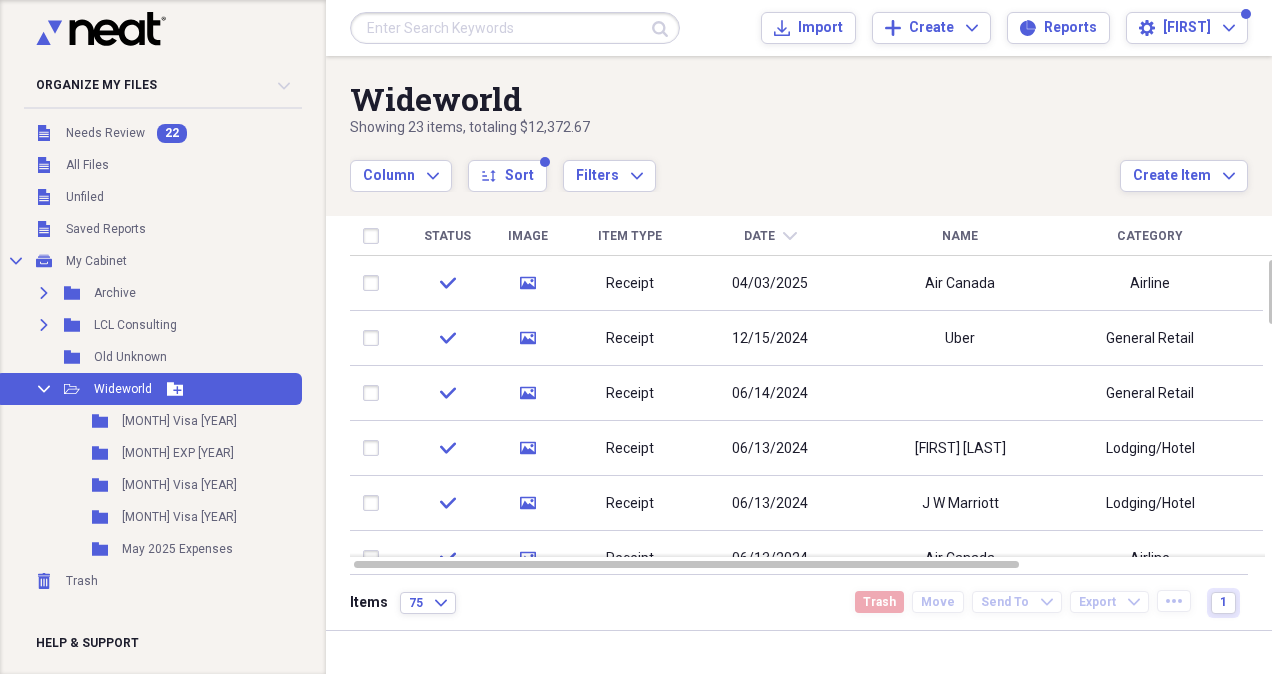 click on "Collapse" 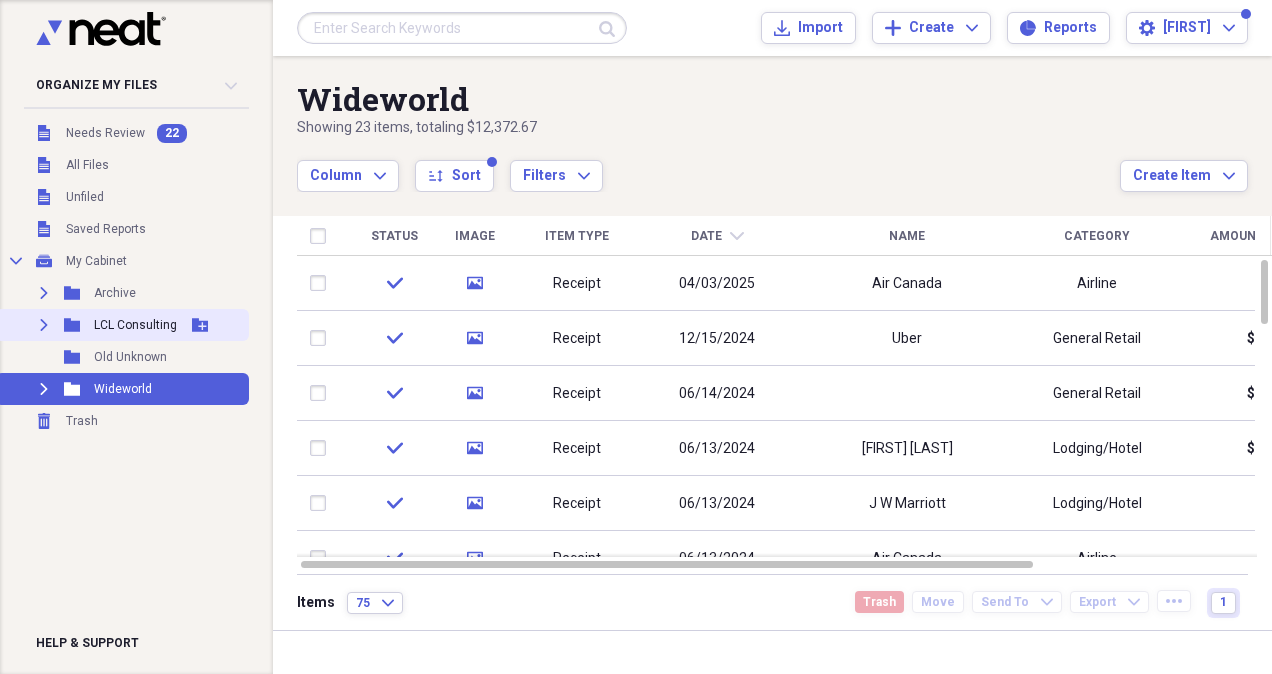 click on "Expand" 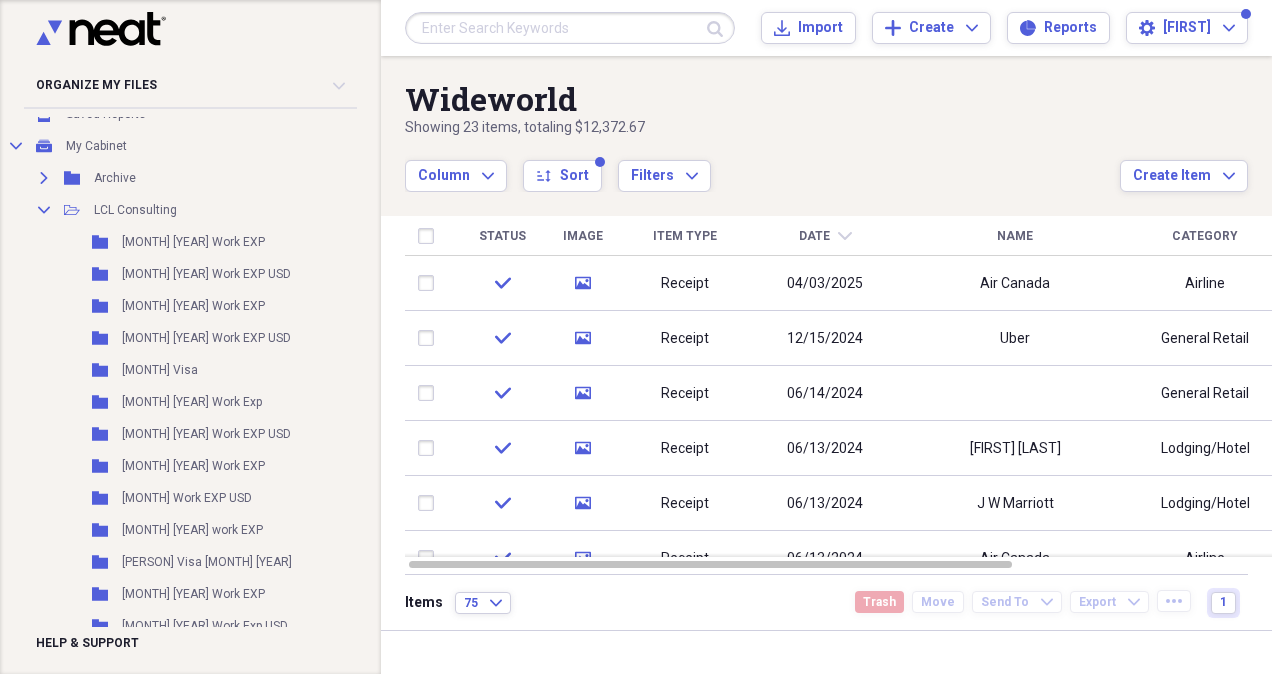 scroll, scrollTop: 300, scrollLeft: 0, axis: vertical 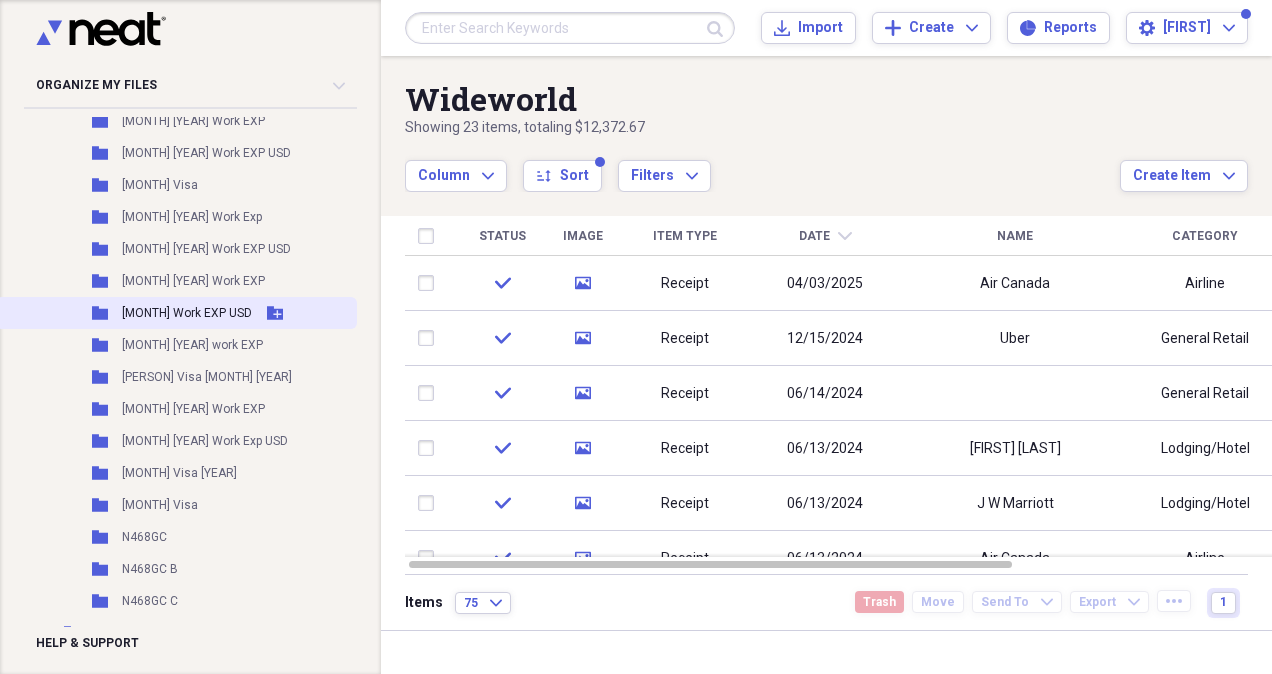 click on "[MONTH] Work EXP USD" at bounding box center [187, 313] 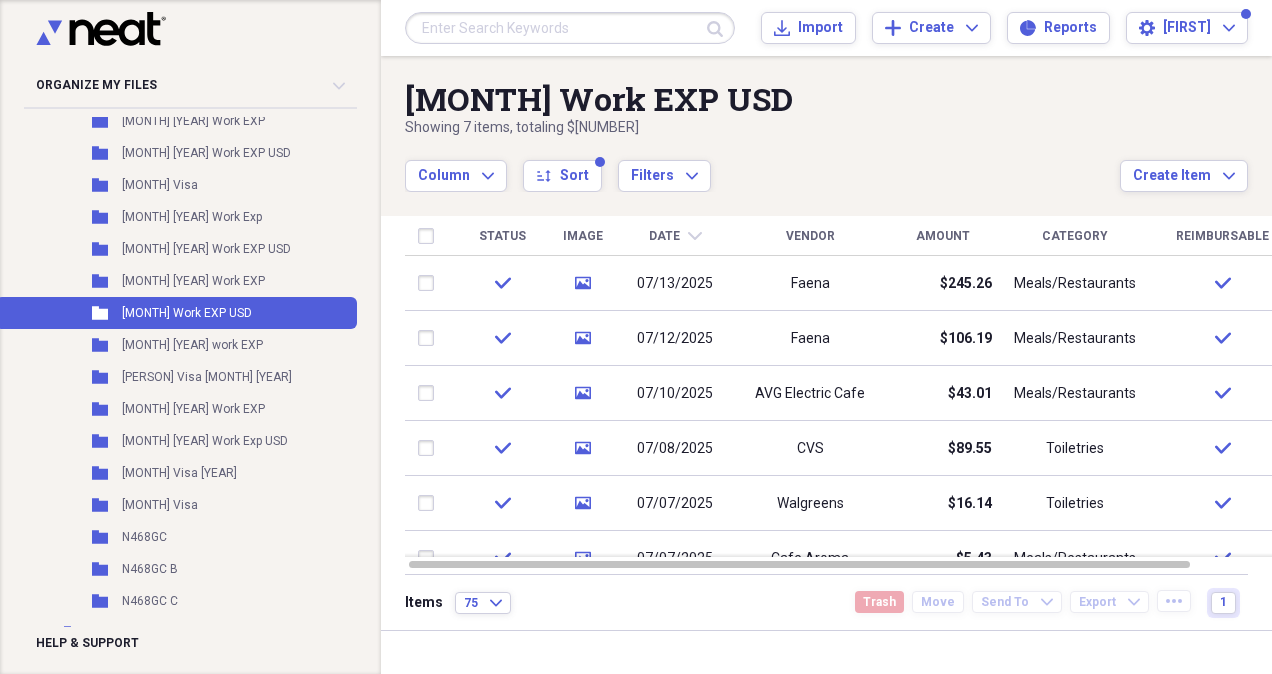 drag, startPoint x: 1270, startPoint y: 383, endPoint x: 1272, endPoint y: 314, distance: 69.02898 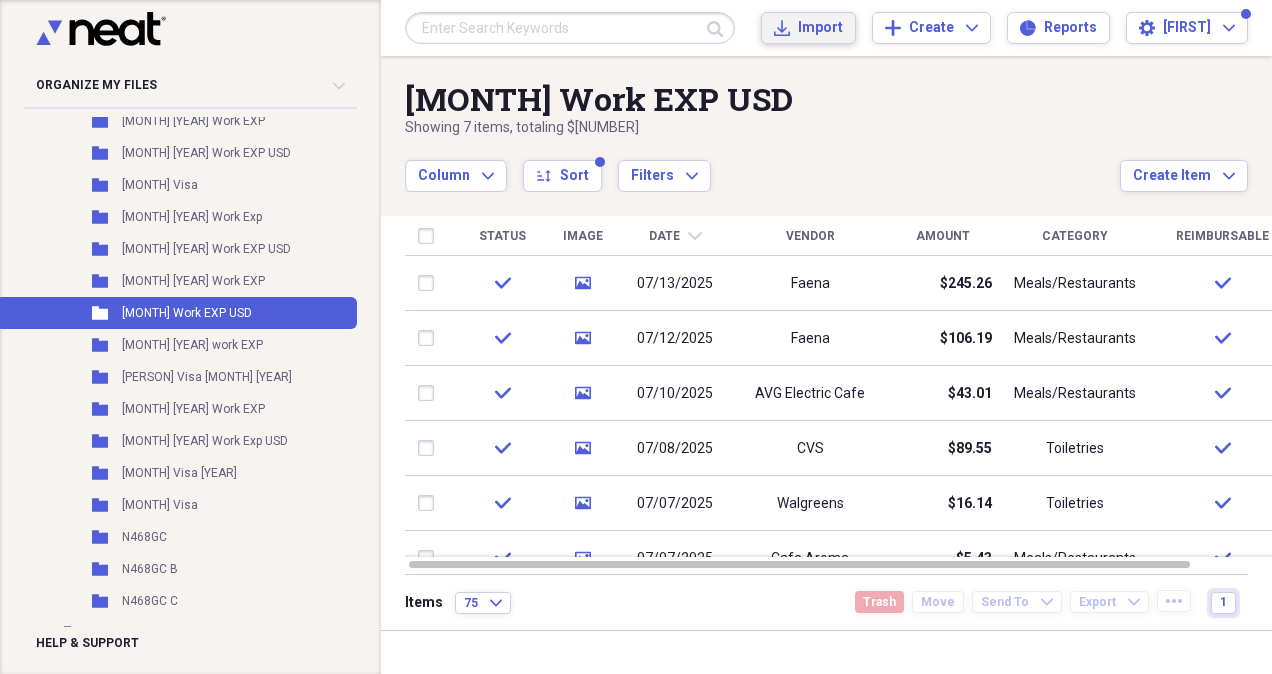 click on "Import" 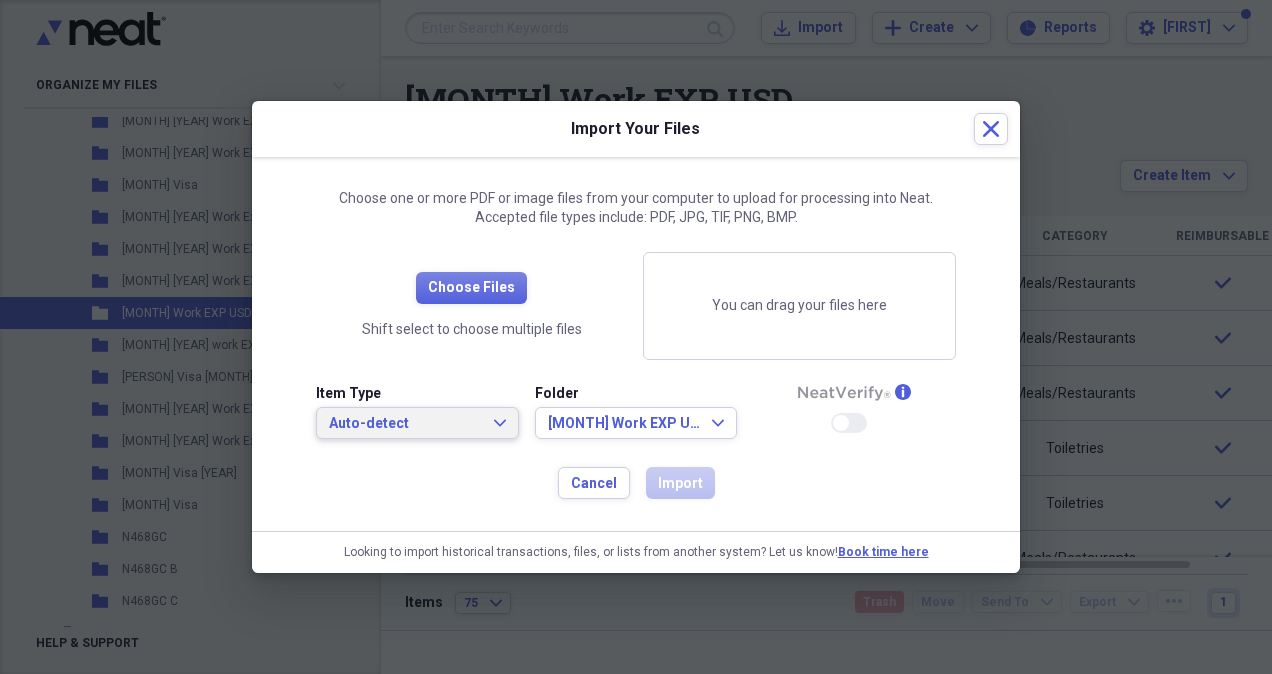 click on "Auto-detect Expand" at bounding box center (417, 424) 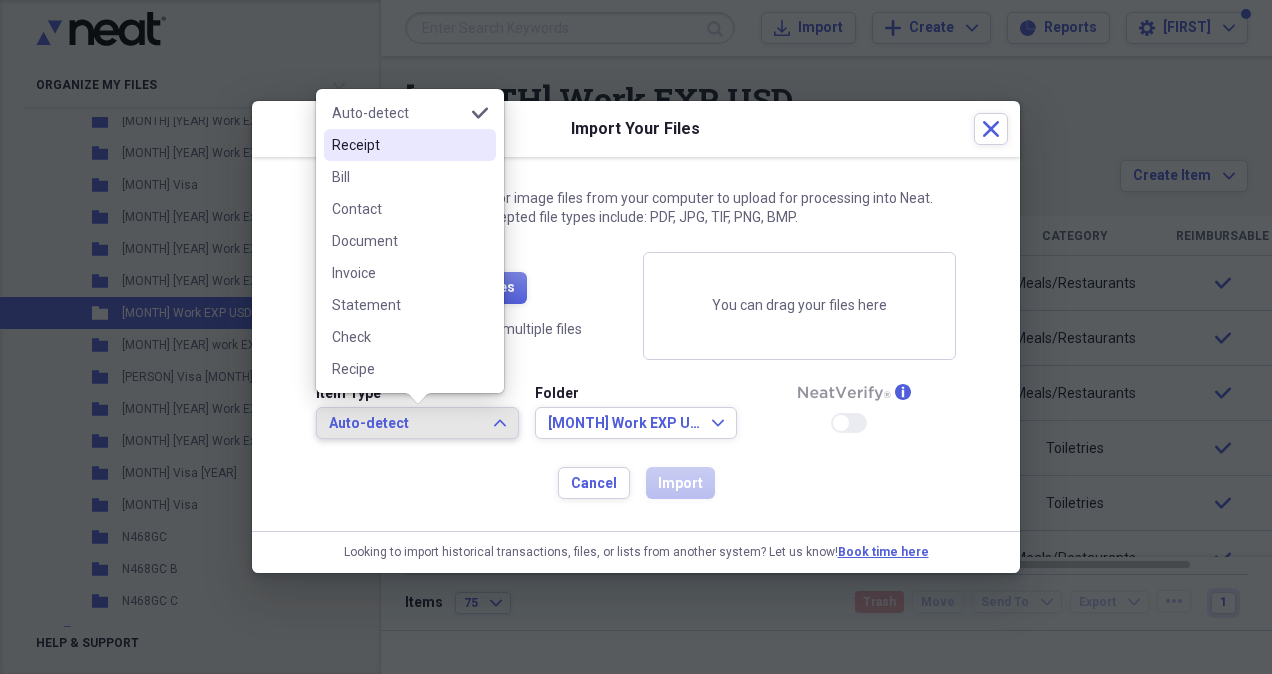 click on "Receipt" at bounding box center (398, 145) 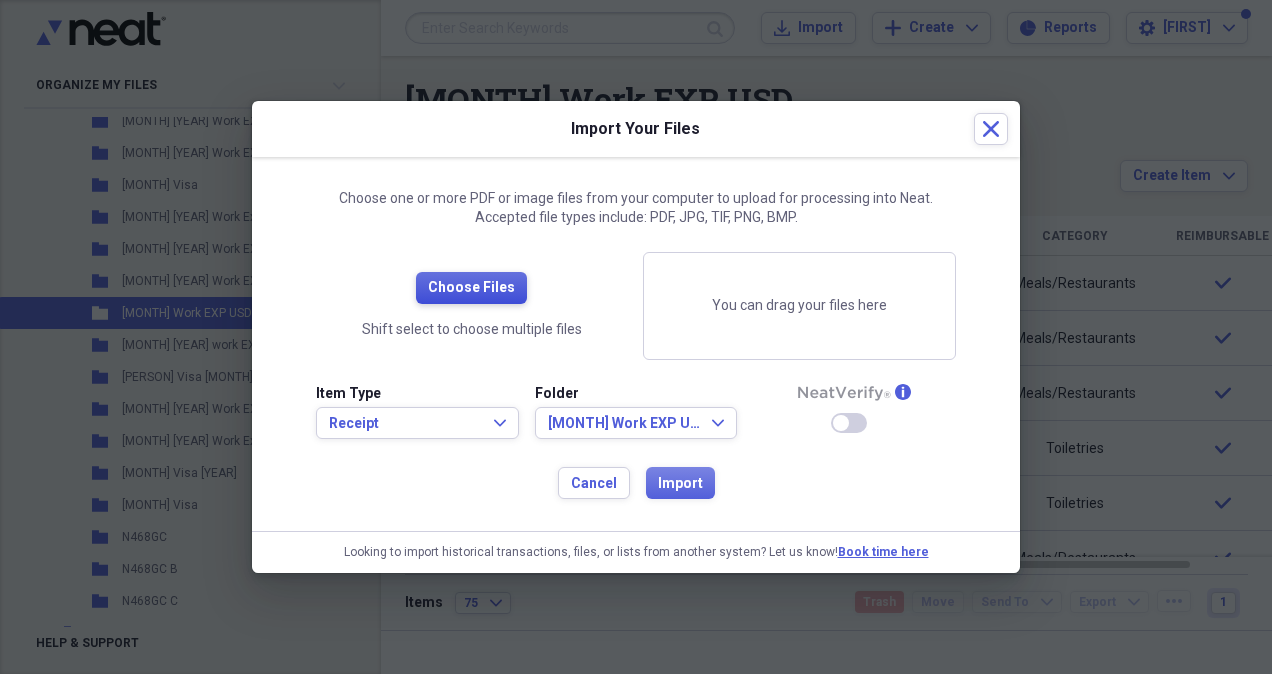 click on "Choose Files" at bounding box center [471, 288] 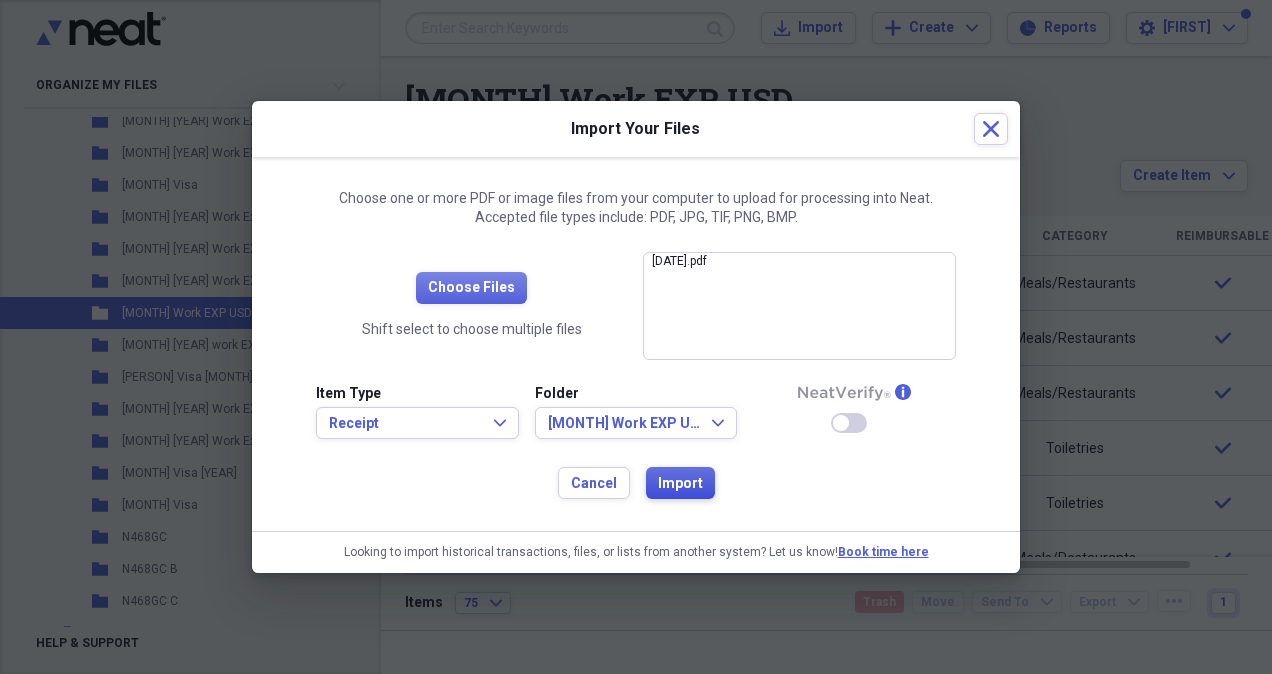 click on "Import" at bounding box center (680, 484) 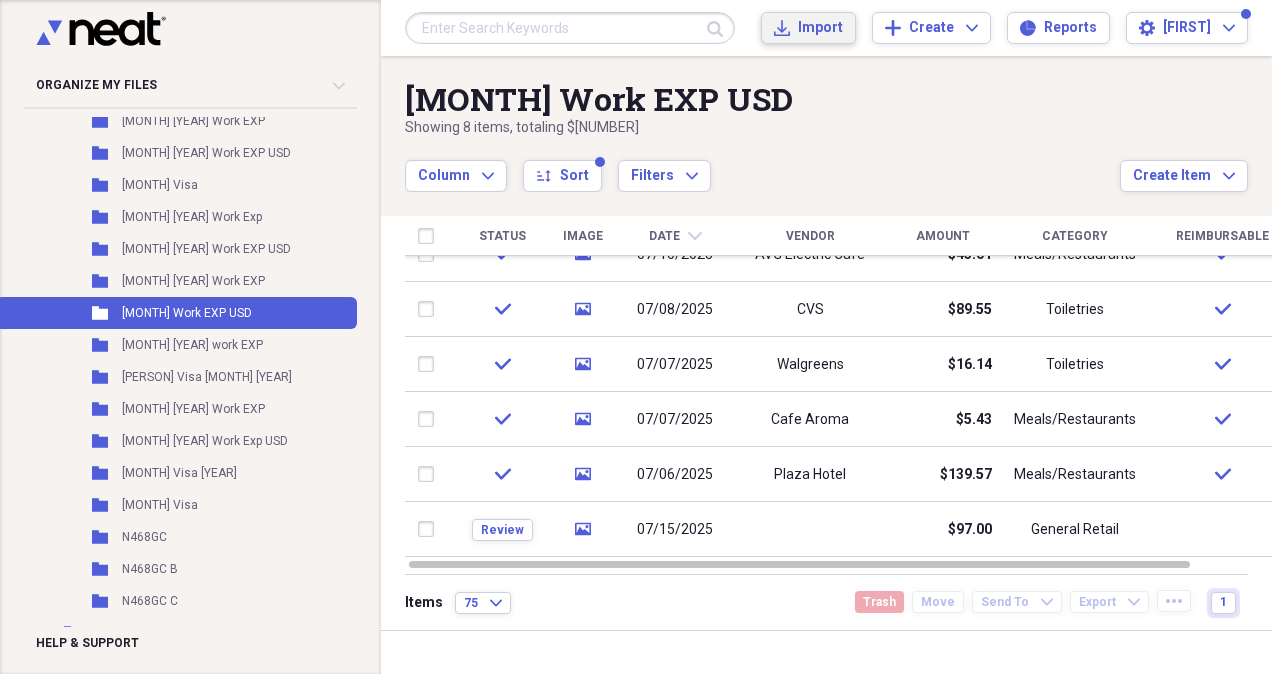 drag, startPoint x: 1266, startPoint y: 427, endPoint x: 1266, endPoint y: 606, distance: 179 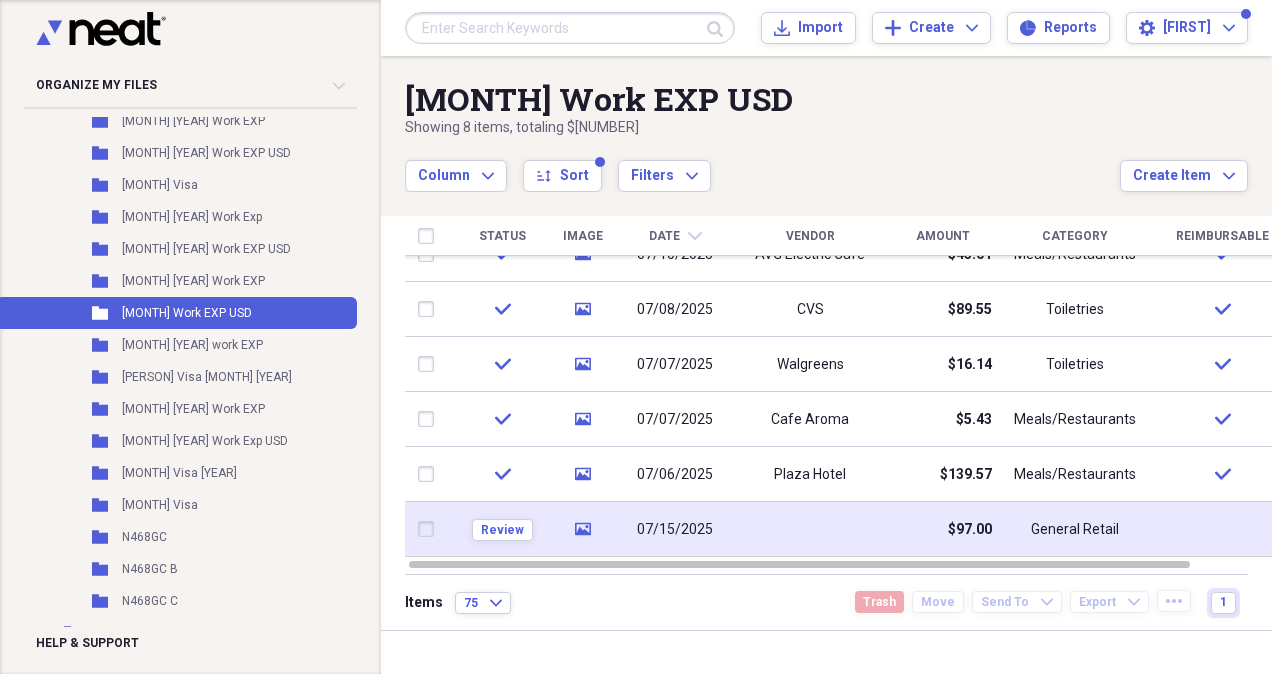 click at bounding box center [810, 529] 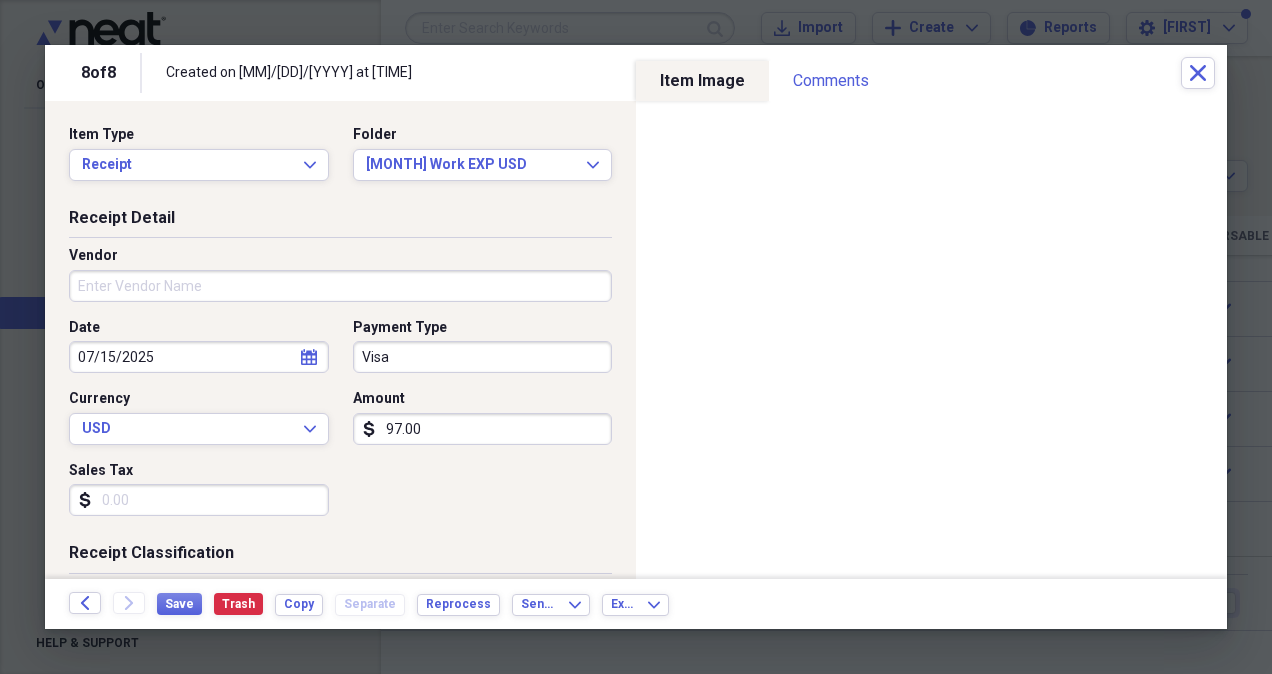 click on "Vendor" at bounding box center [340, 286] 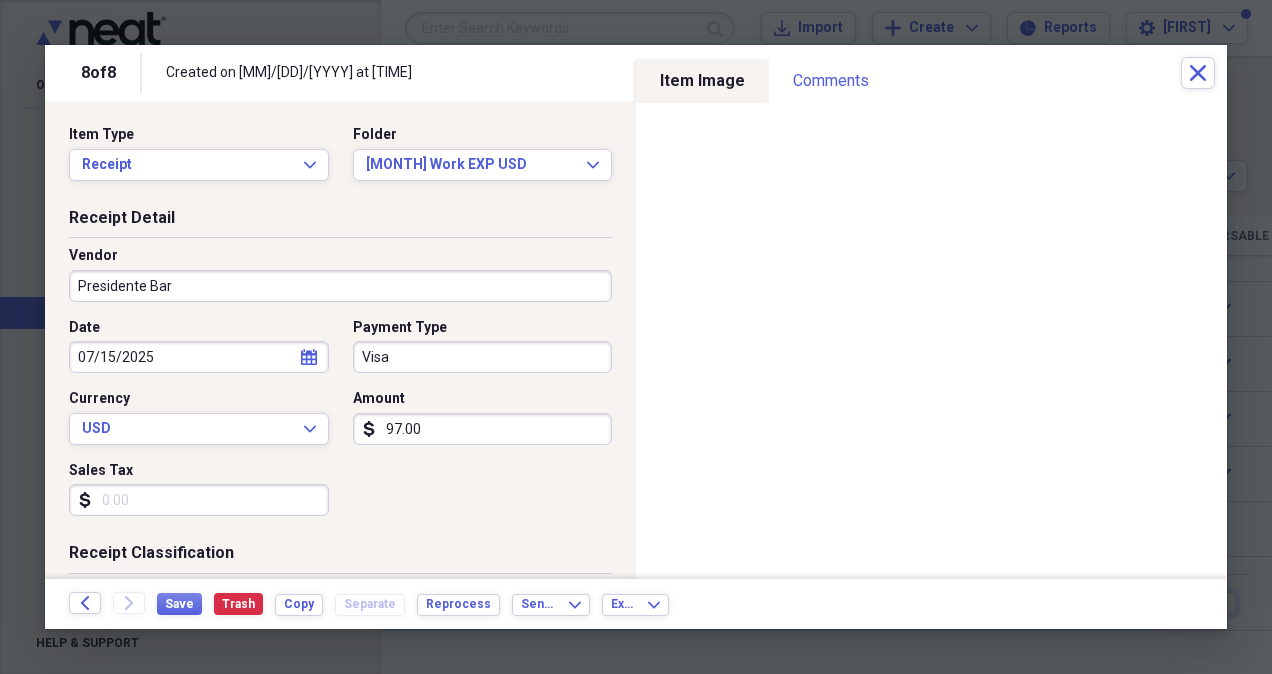 type on "Presidente Bar" 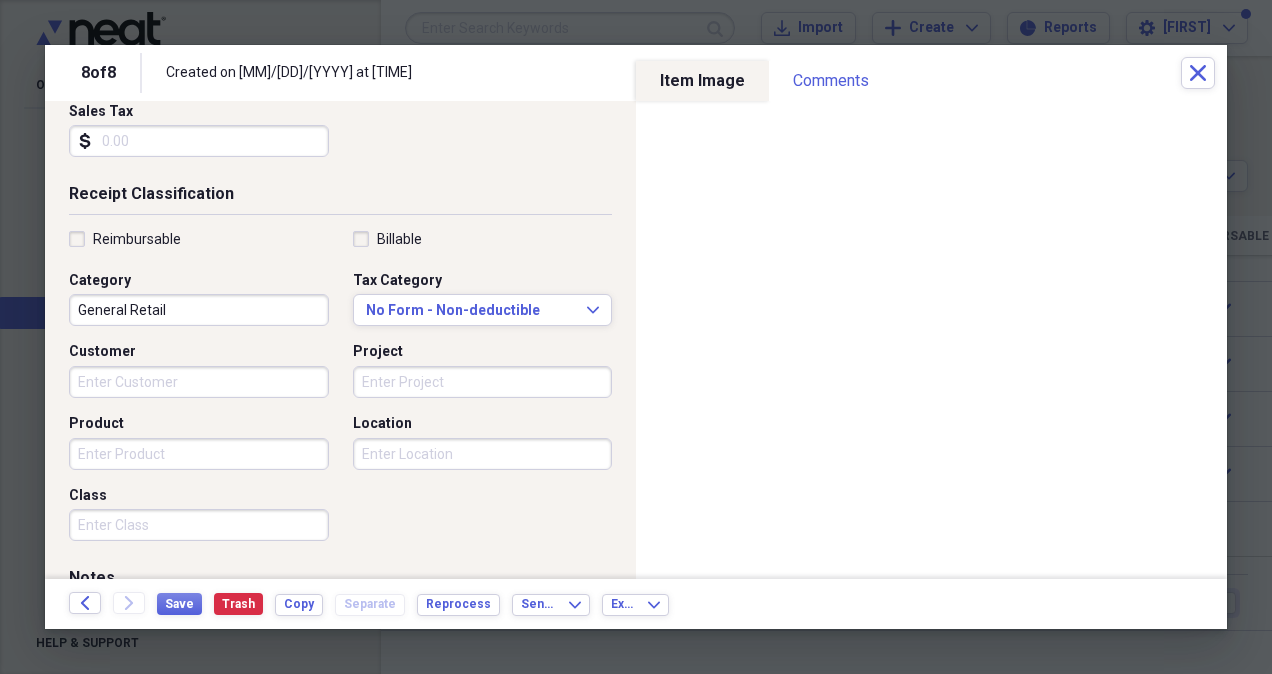 scroll, scrollTop: 400, scrollLeft: 0, axis: vertical 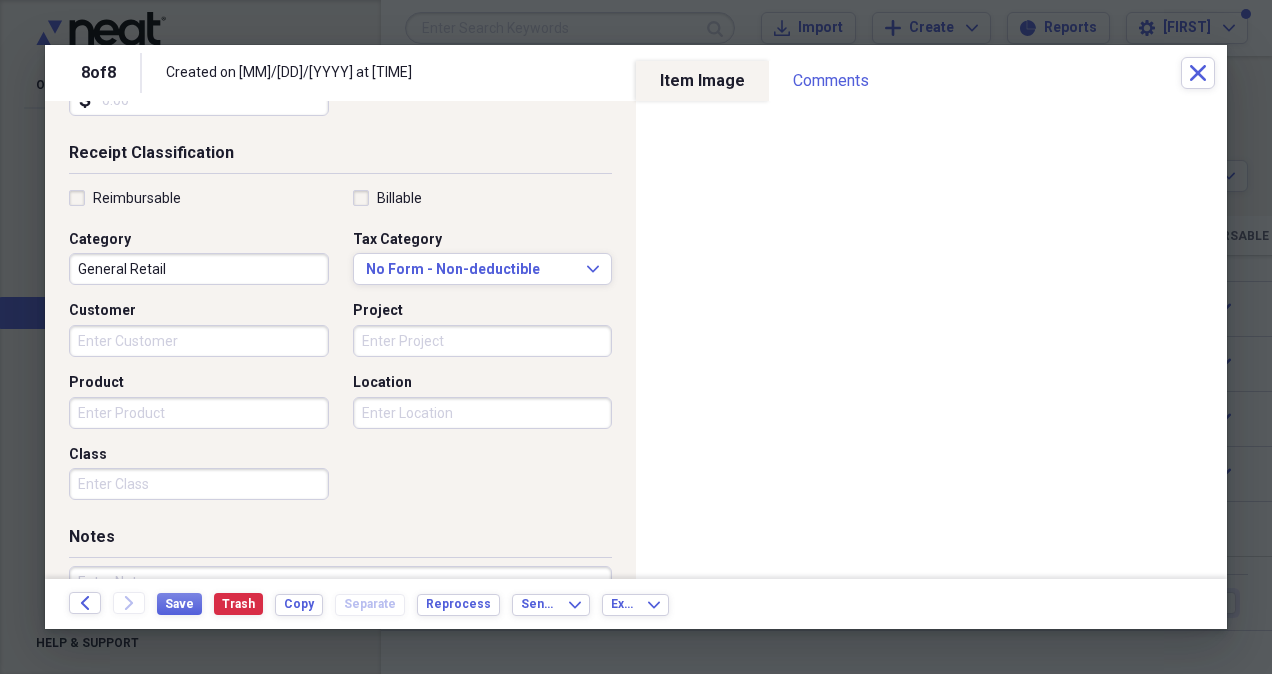type on "83.59" 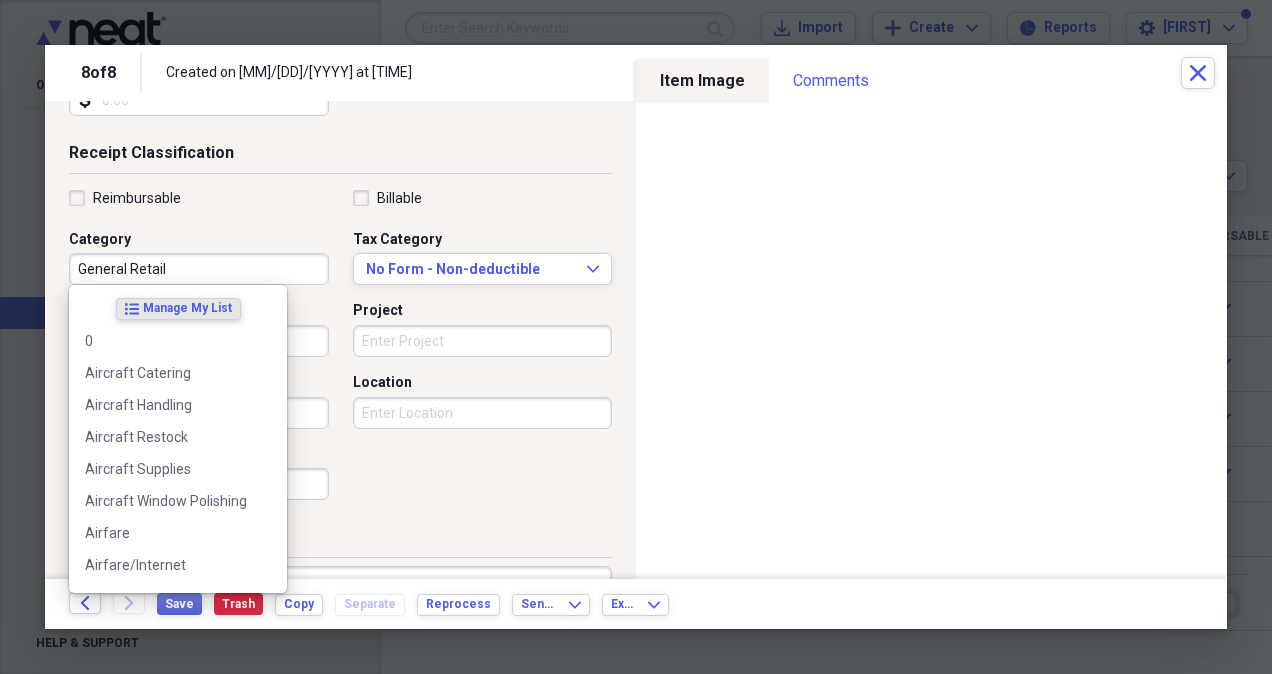 click on "General Retail" at bounding box center (199, 269) 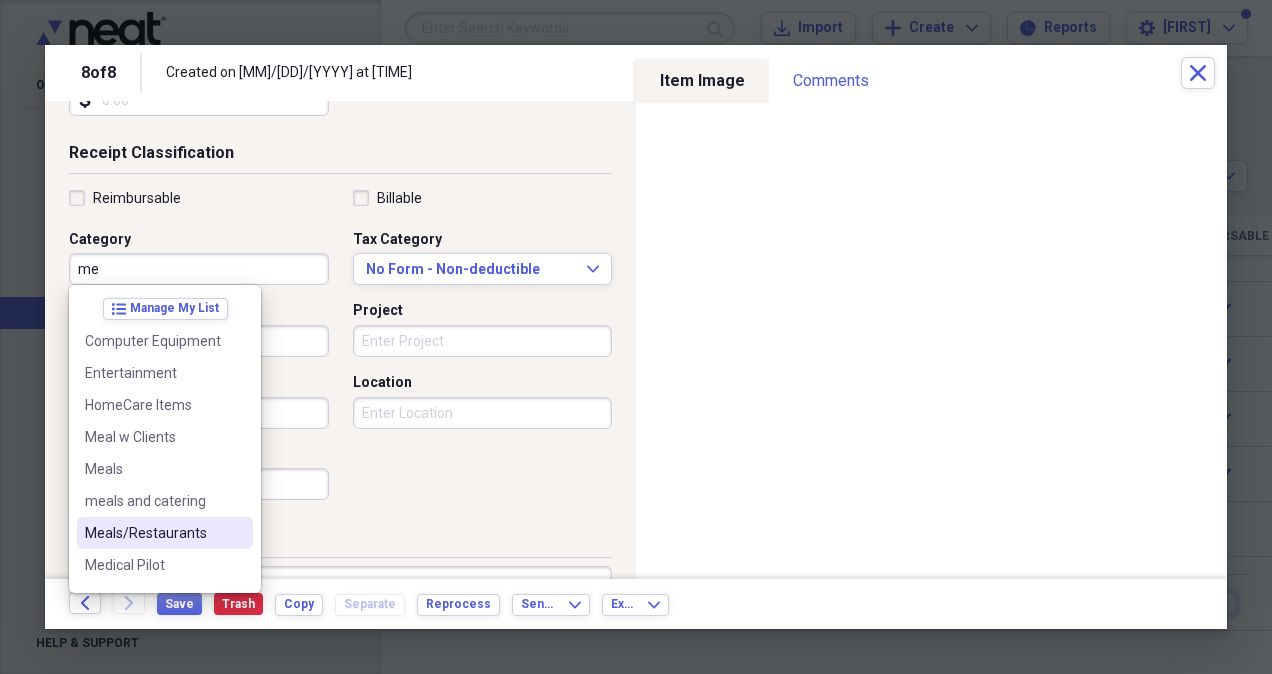 click on "Meals/Restaurants" at bounding box center (153, 533) 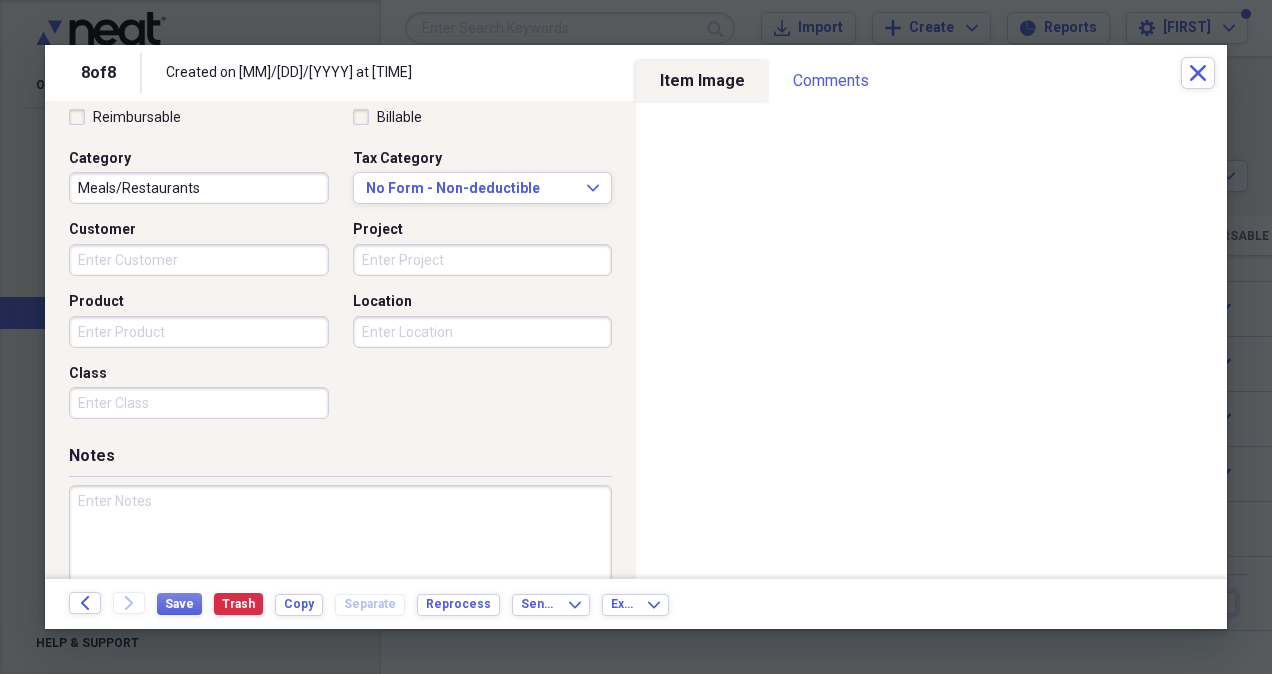 scroll, scrollTop: 540, scrollLeft: 0, axis: vertical 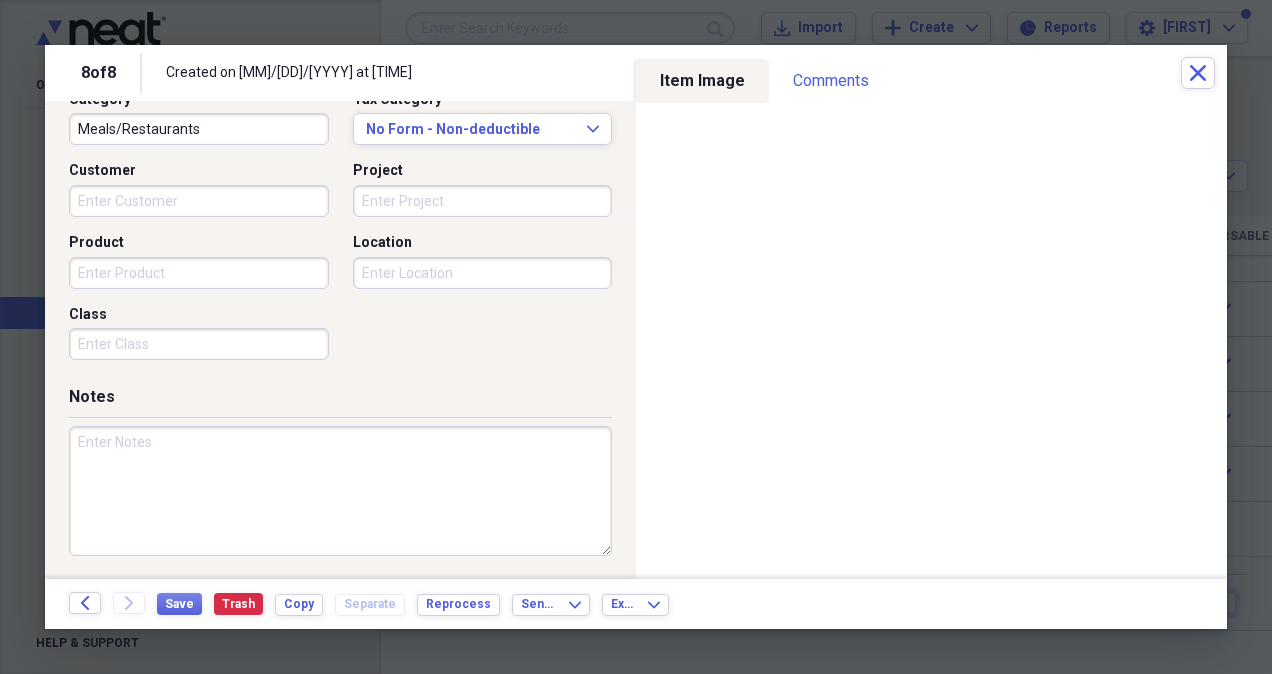 click at bounding box center [340, 491] 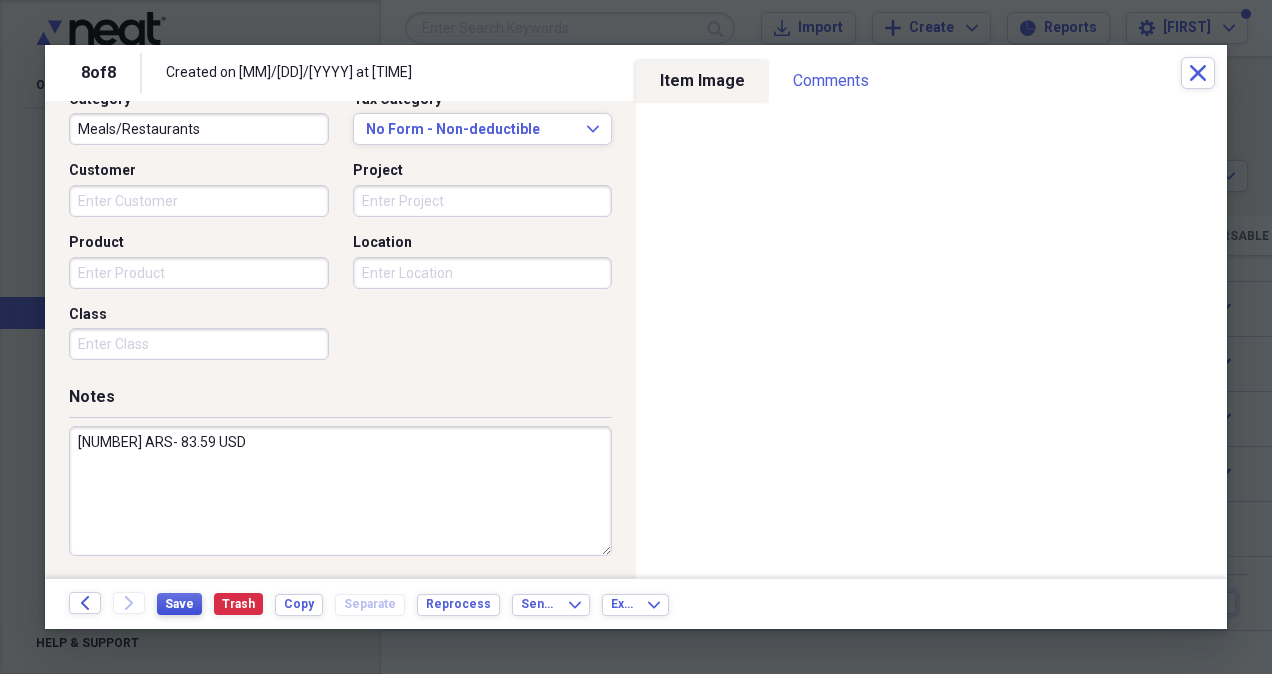 type on "[NUMBER] ARS- 83.59 USD" 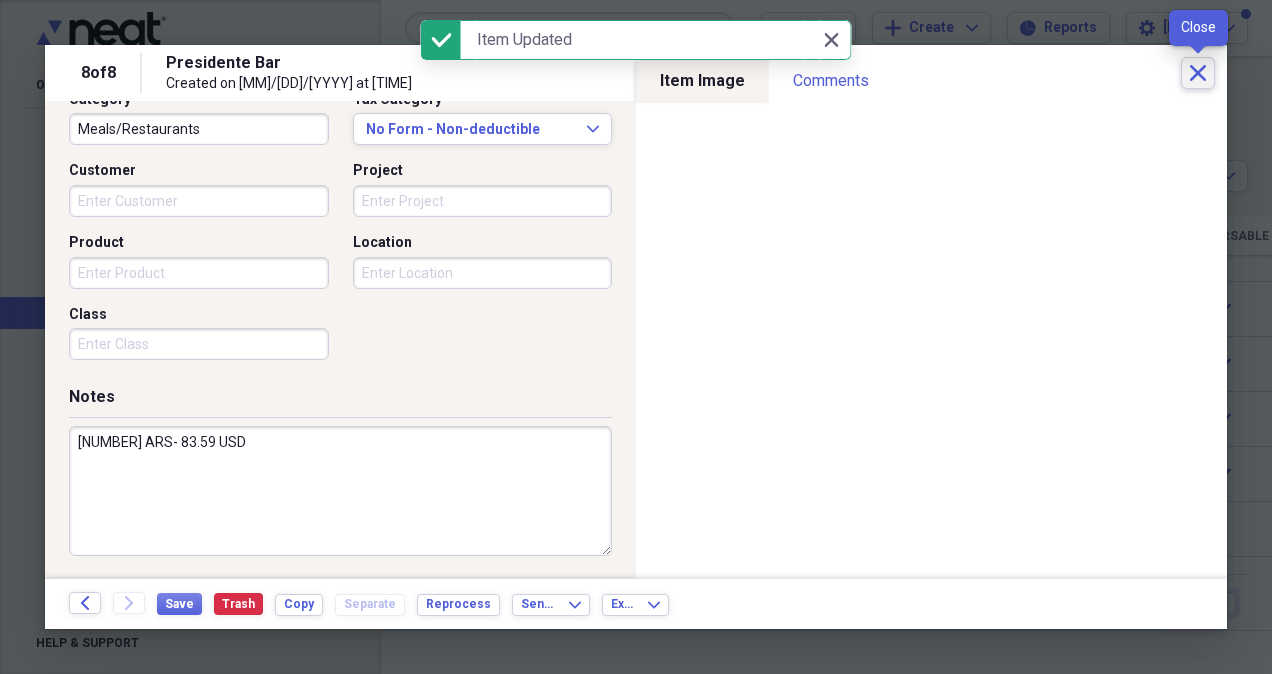 click 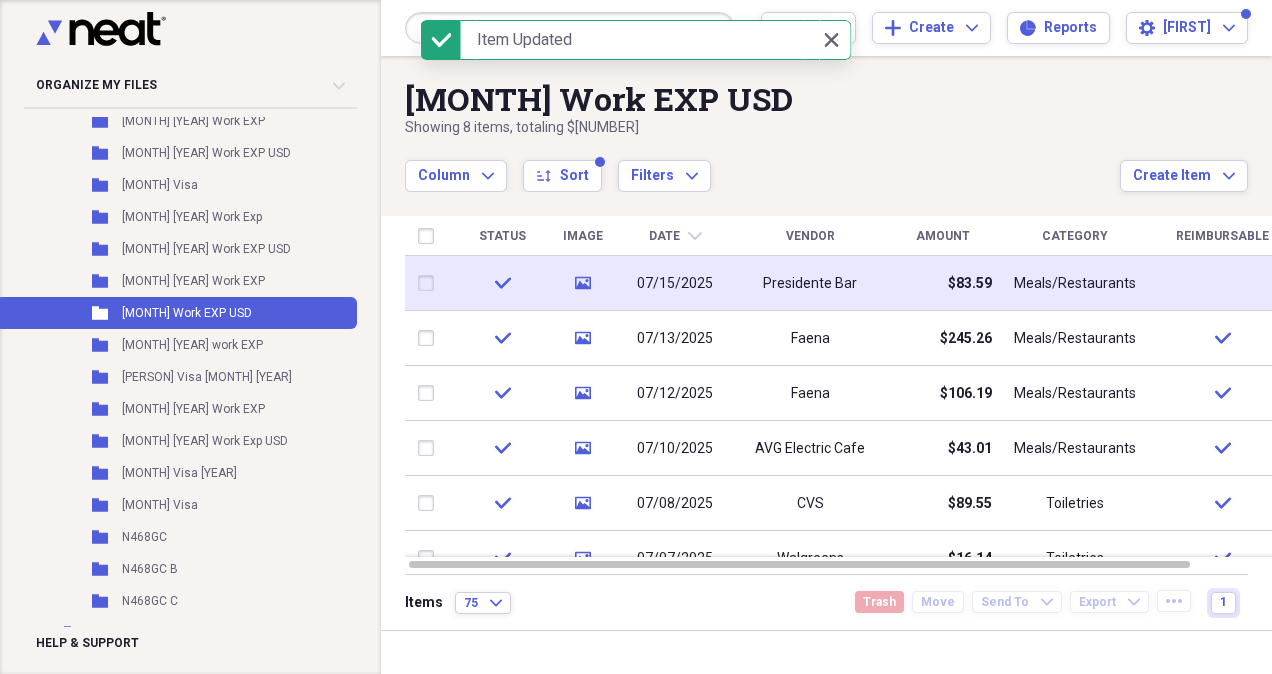 click on "Meals/Restaurants" at bounding box center [1075, 283] 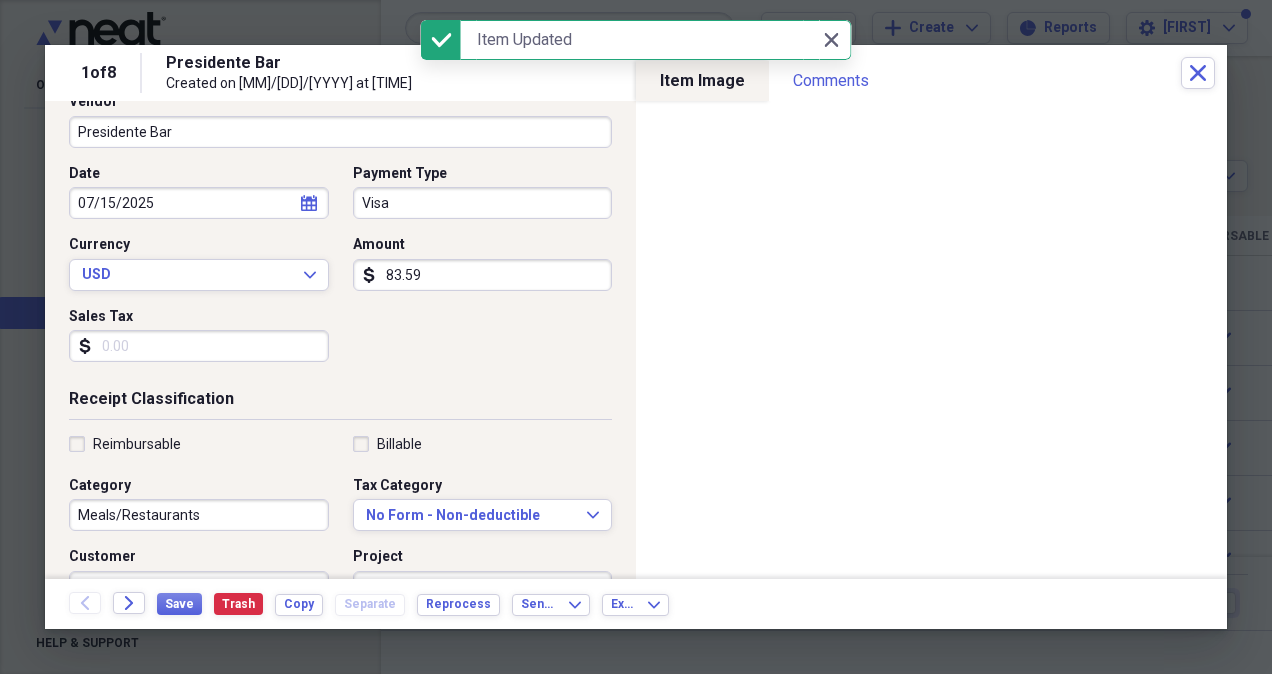 scroll, scrollTop: 300, scrollLeft: 0, axis: vertical 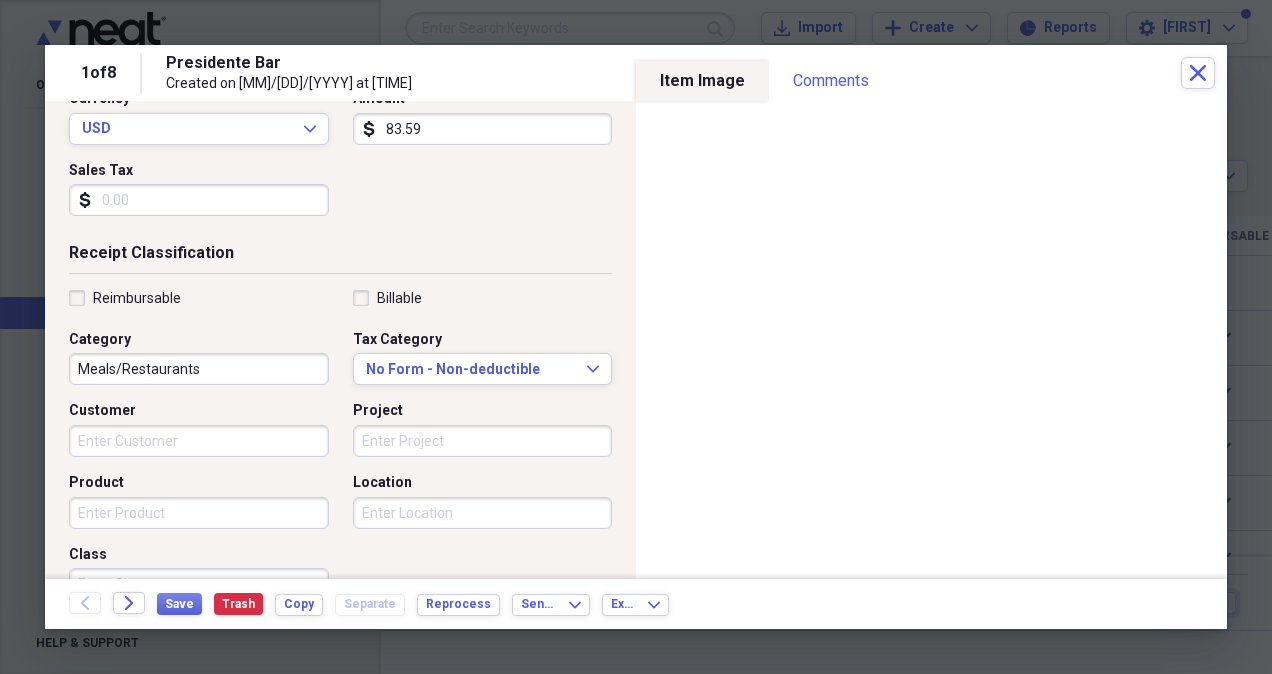 click on "Reimbursable" at bounding box center (125, 298) 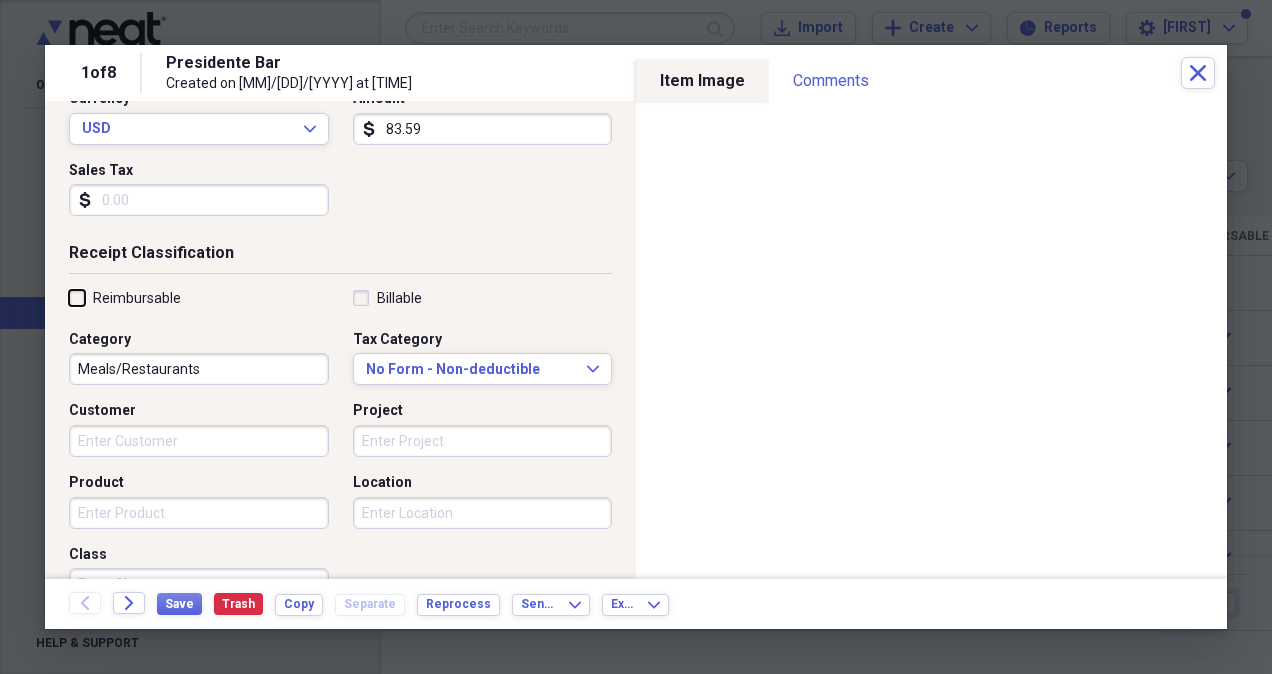 click on "Reimbursable" at bounding box center (69, 297) 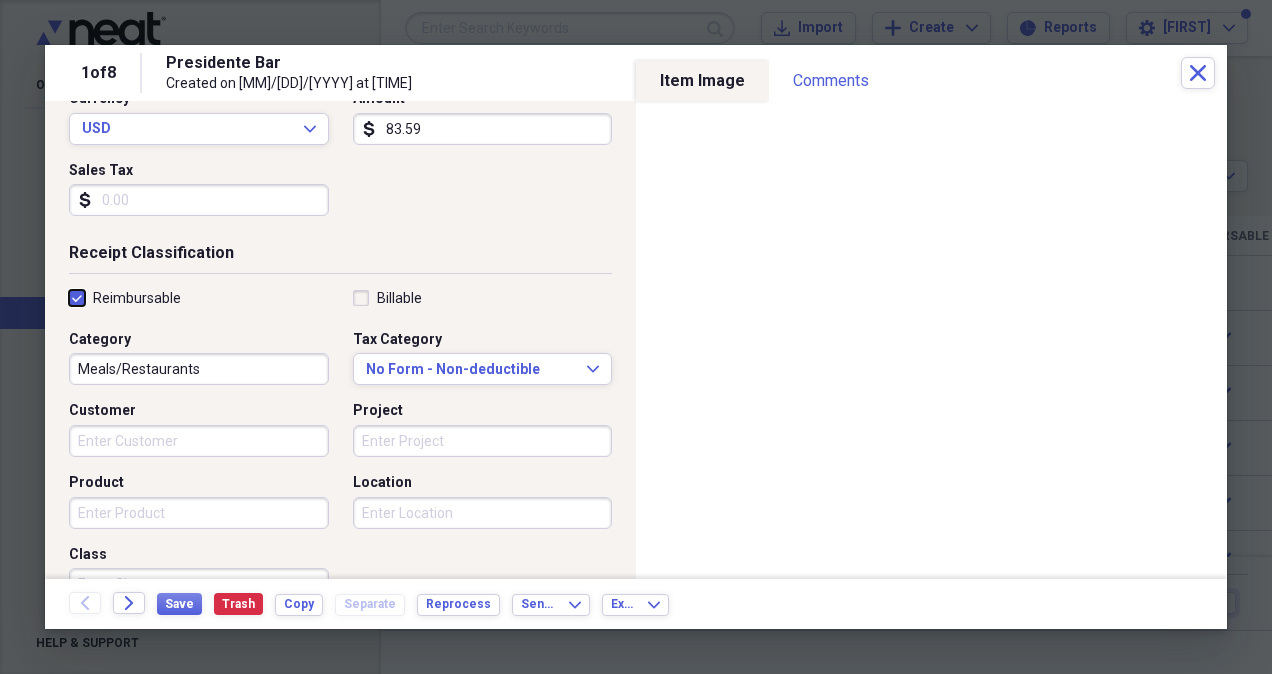 checkbox on "true" 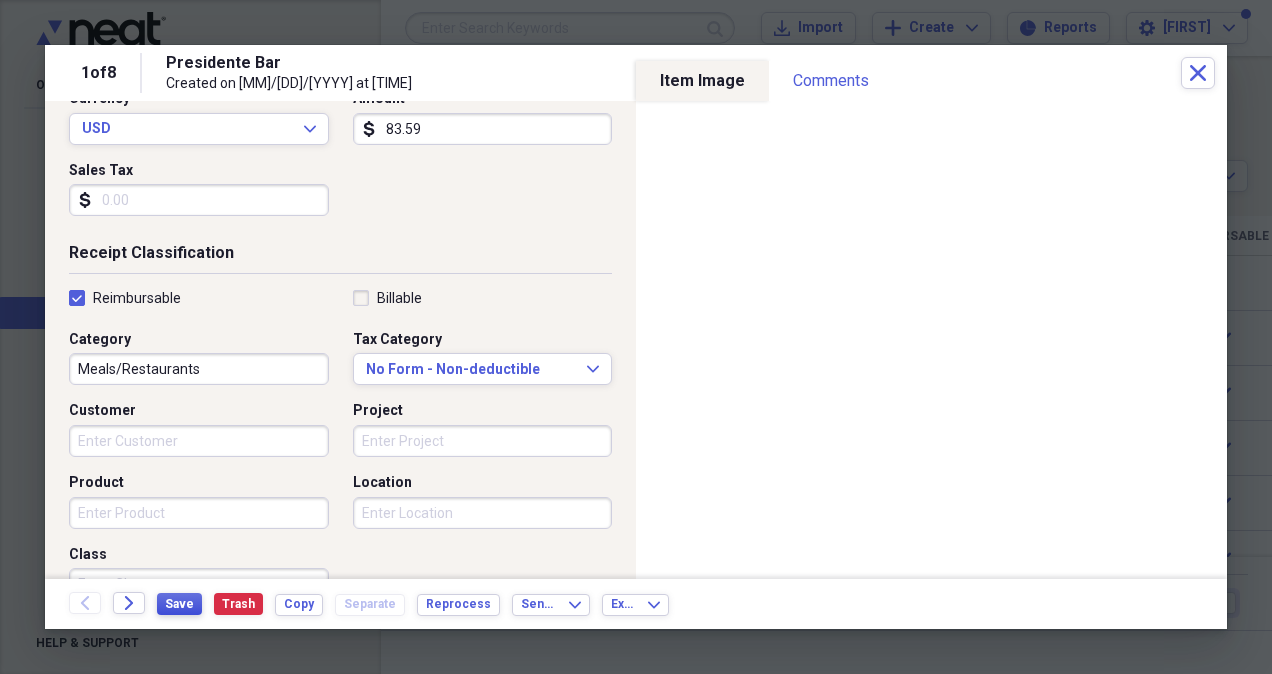 drag, startPoint x: 177, startPoint y: 604, endPoint x: 188, endPoint y: 600, distance: 11.7046995 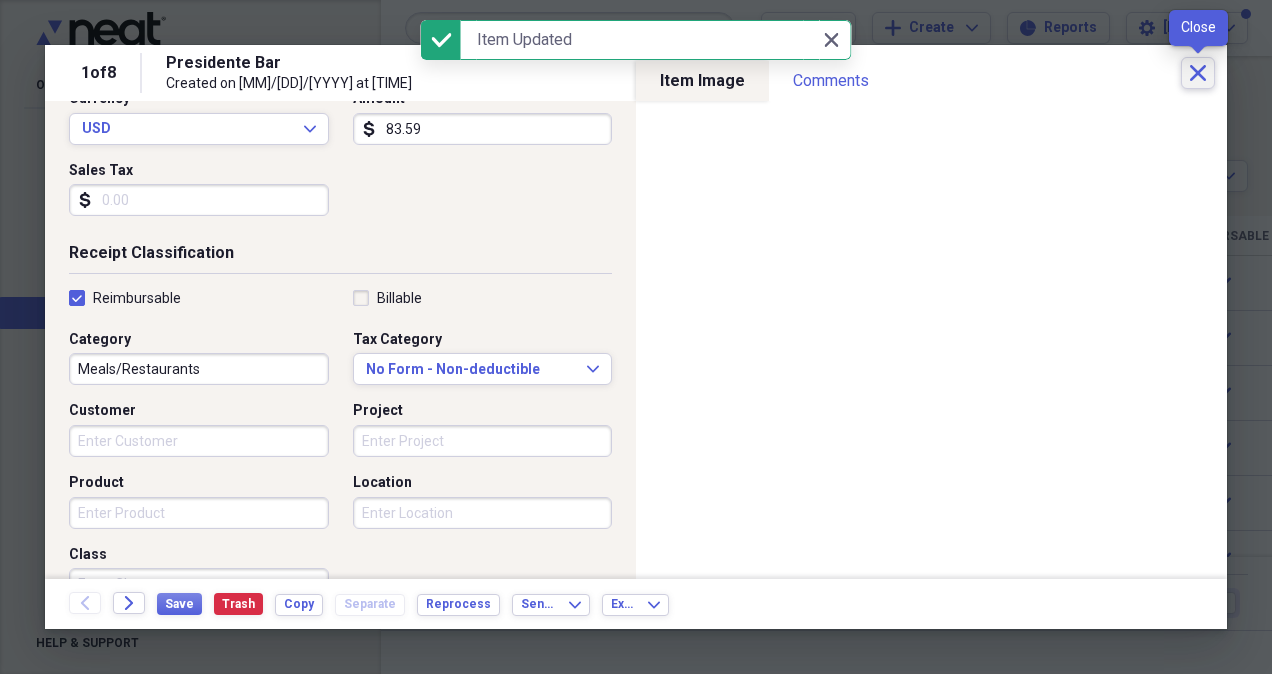 click 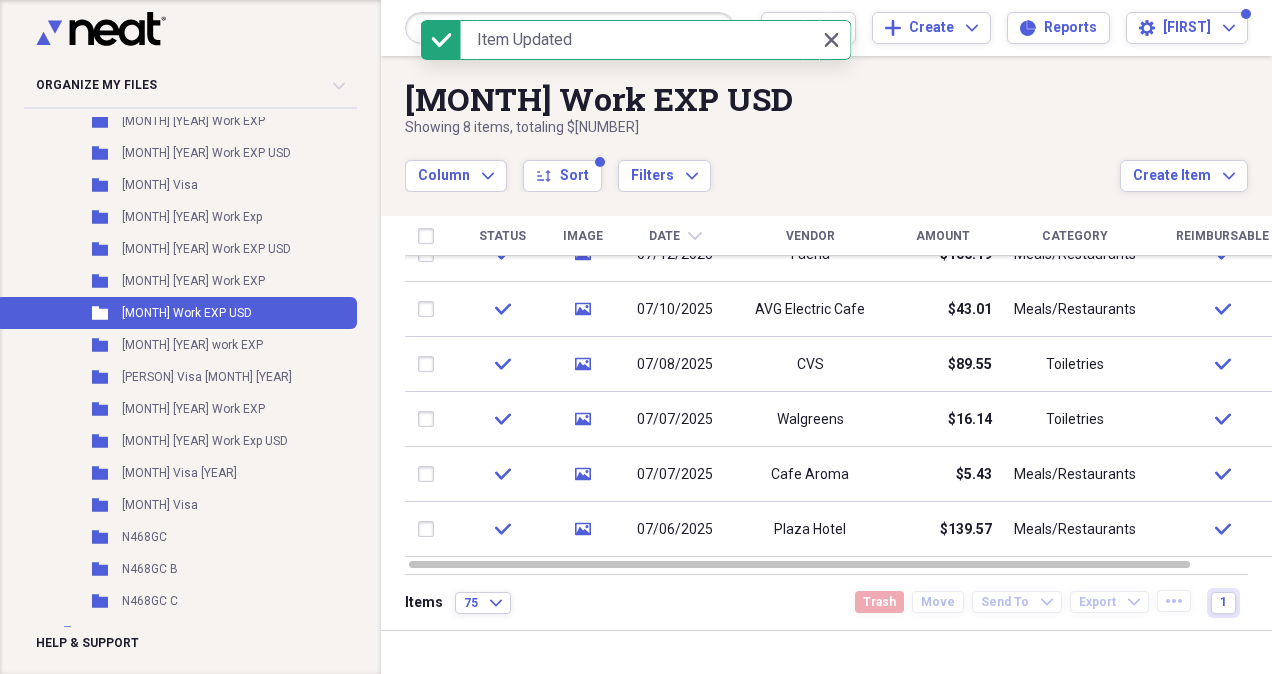 drag, startPoint x: 1264, startPoint y: 344, endPoint x: 1258, endPoint y: 460, distance: 116.15507 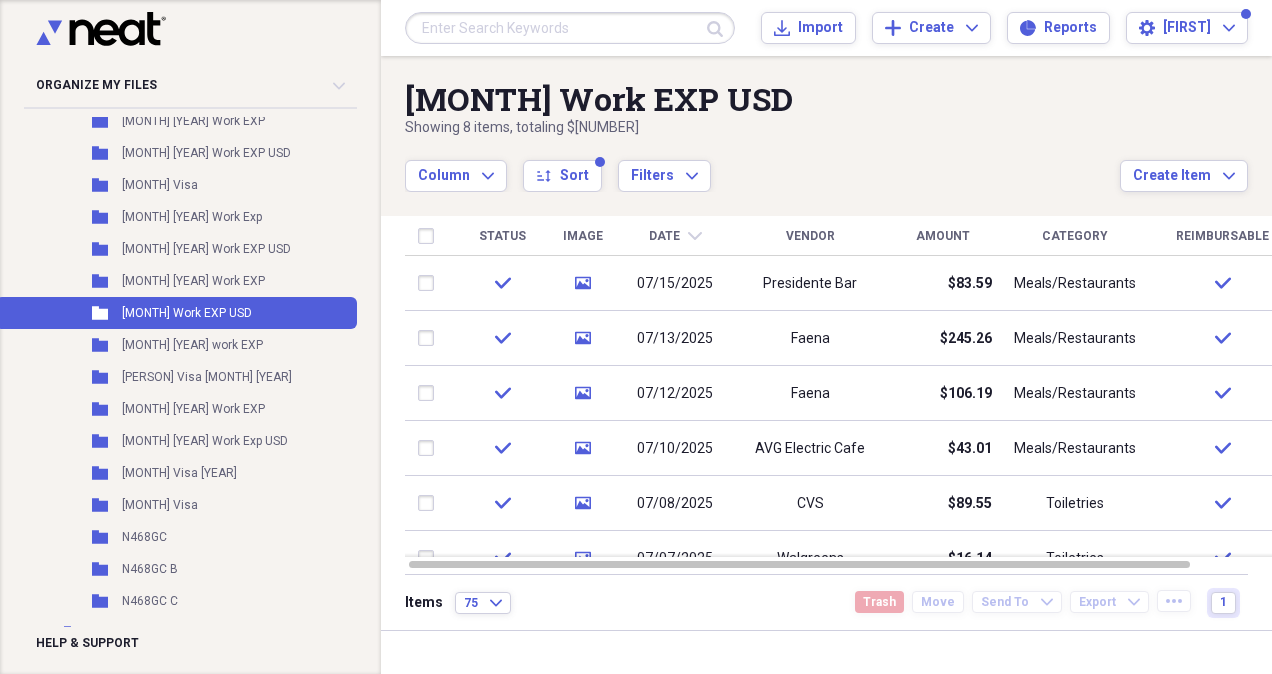 drag, startPoint x: 1258, startPoint y: 460, endPoint x: 1257, endPoint y: 292, distance: 168.00298 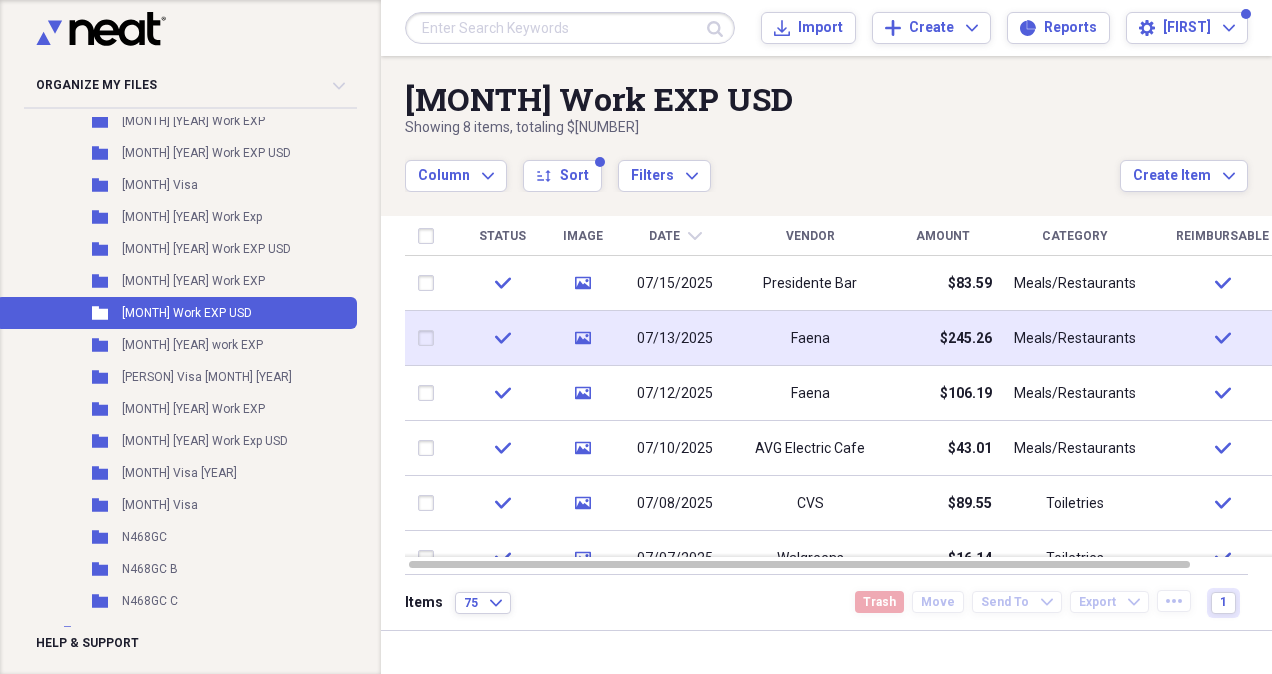 click on "$245.26" at bounding box center [966, 339] 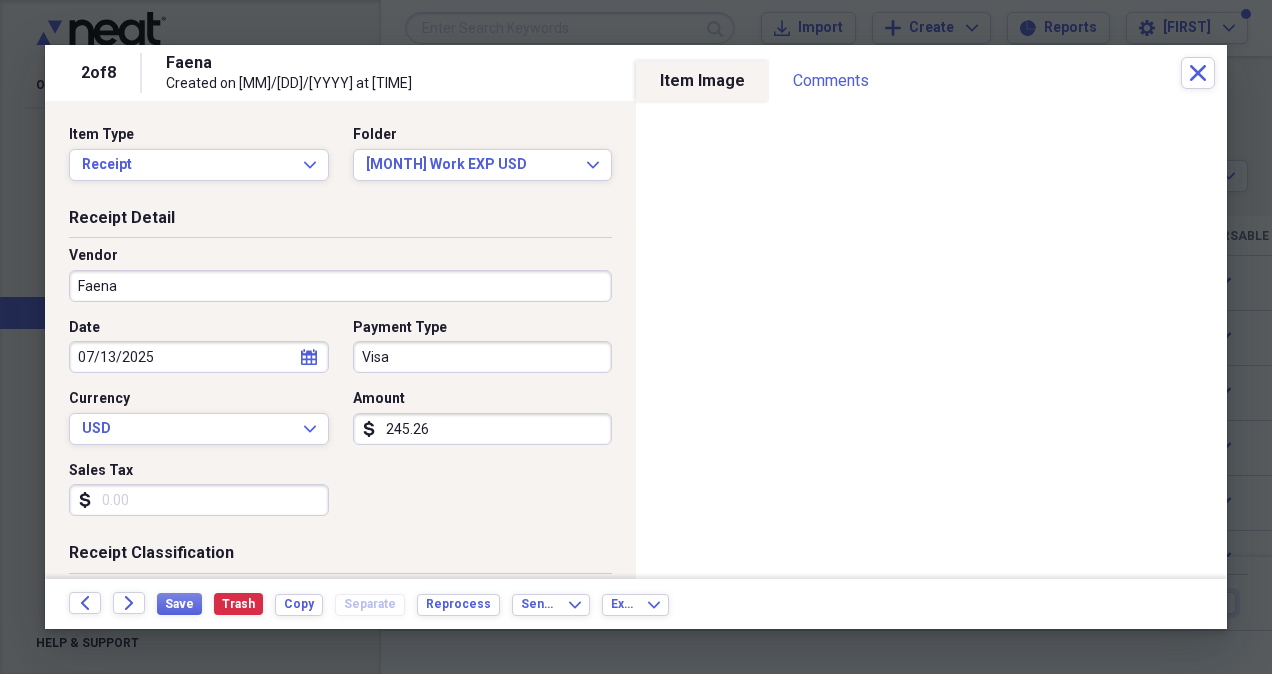 scroll, scrollTop: 540, scrollLeft: 0, axis: vertical 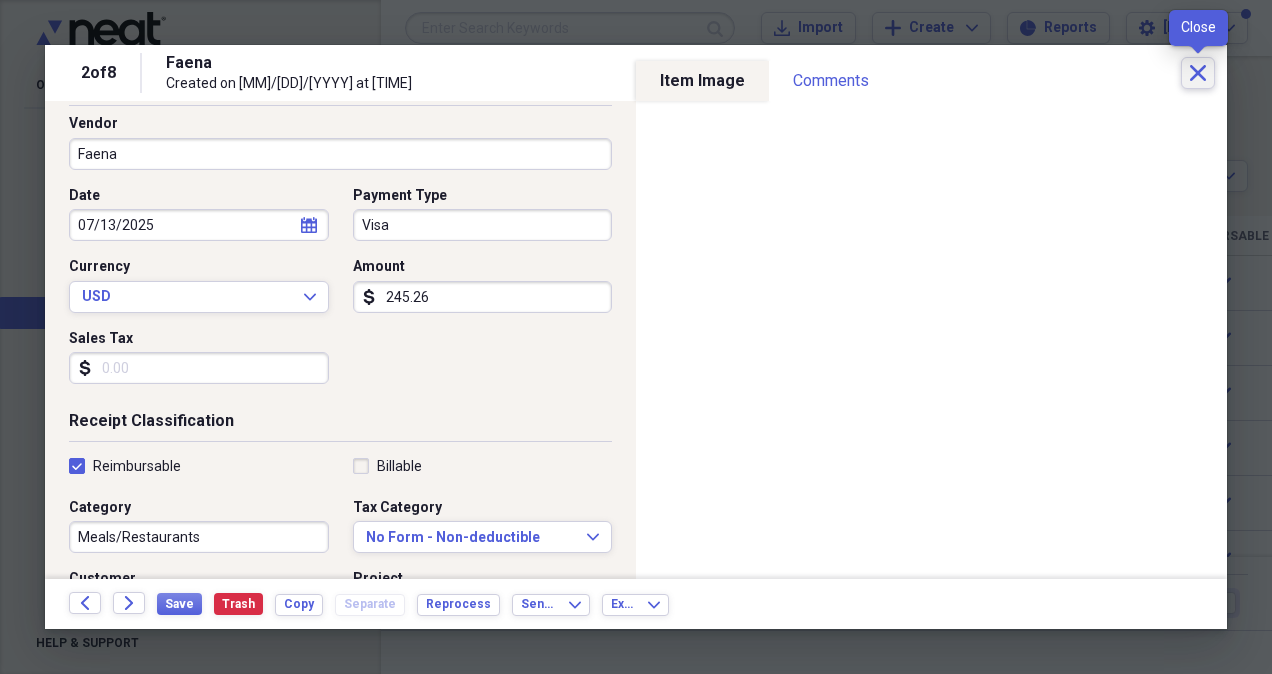 click on "Close" 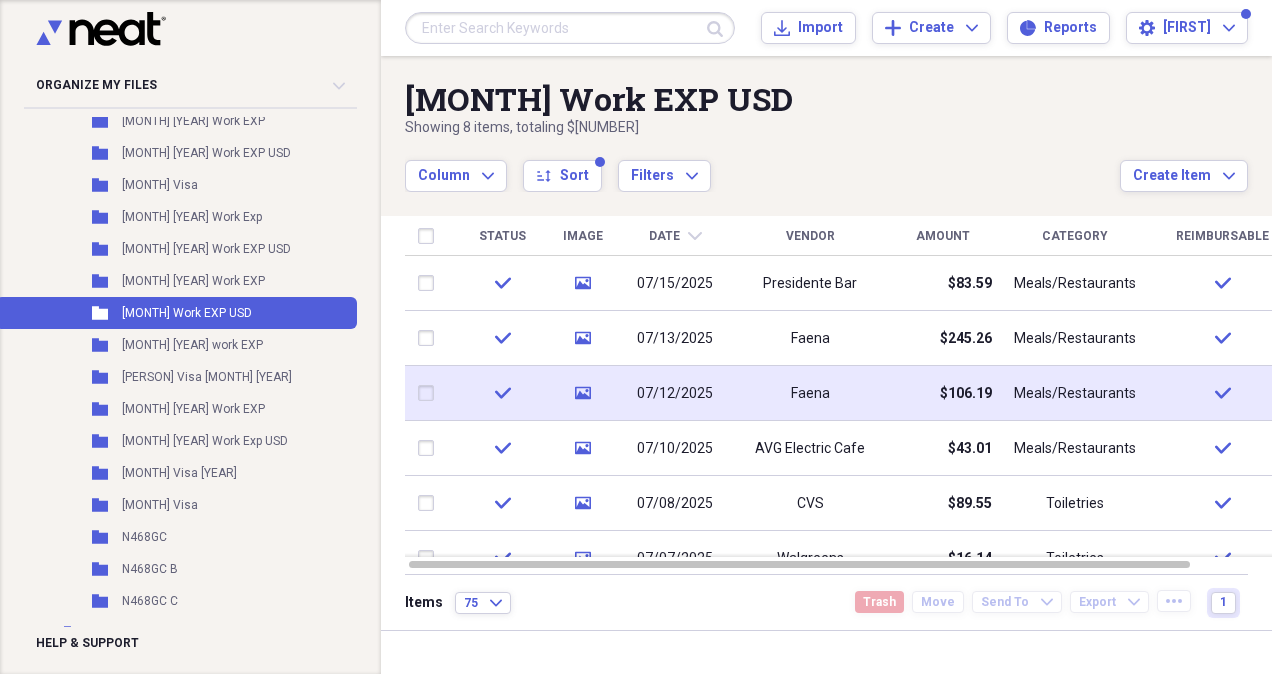 click on "Faena" at bounding box center (810, 393) 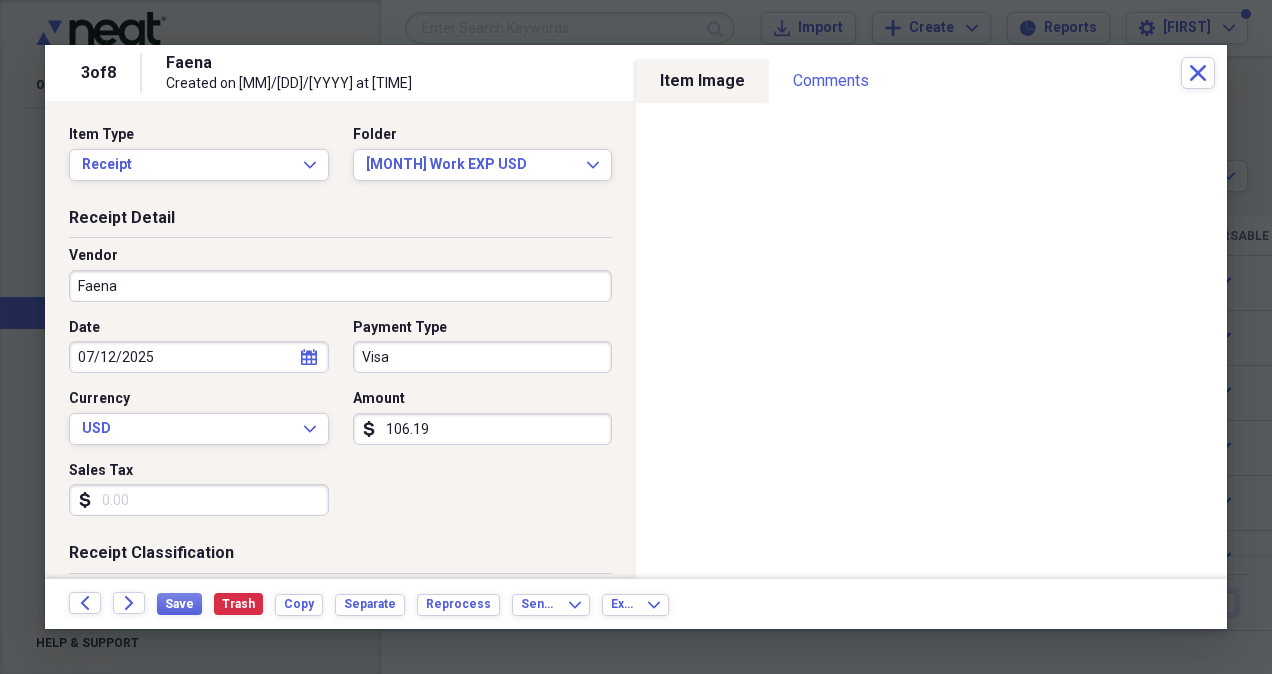 scroll, scrollTop: 540, scrollLeft: 0, axis: vertical 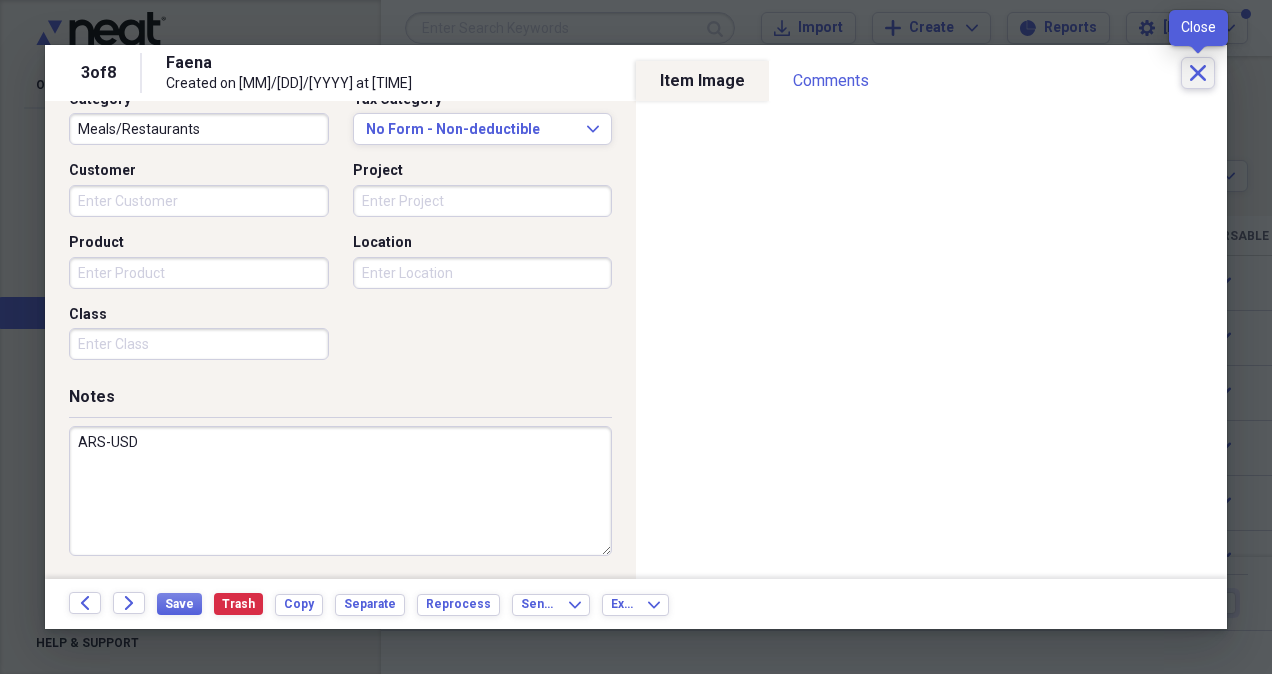 click on "Close" at bounding box center [1198, 73] 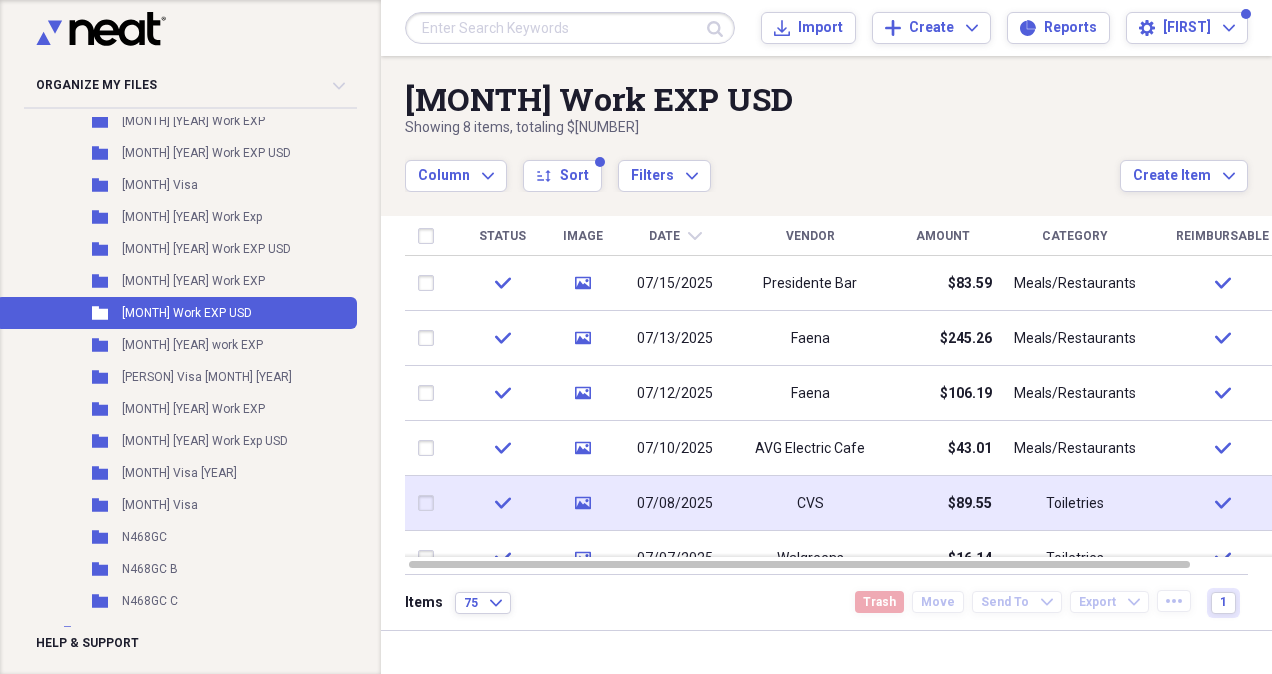 click on "CVS" at bounding box center [810, 503] 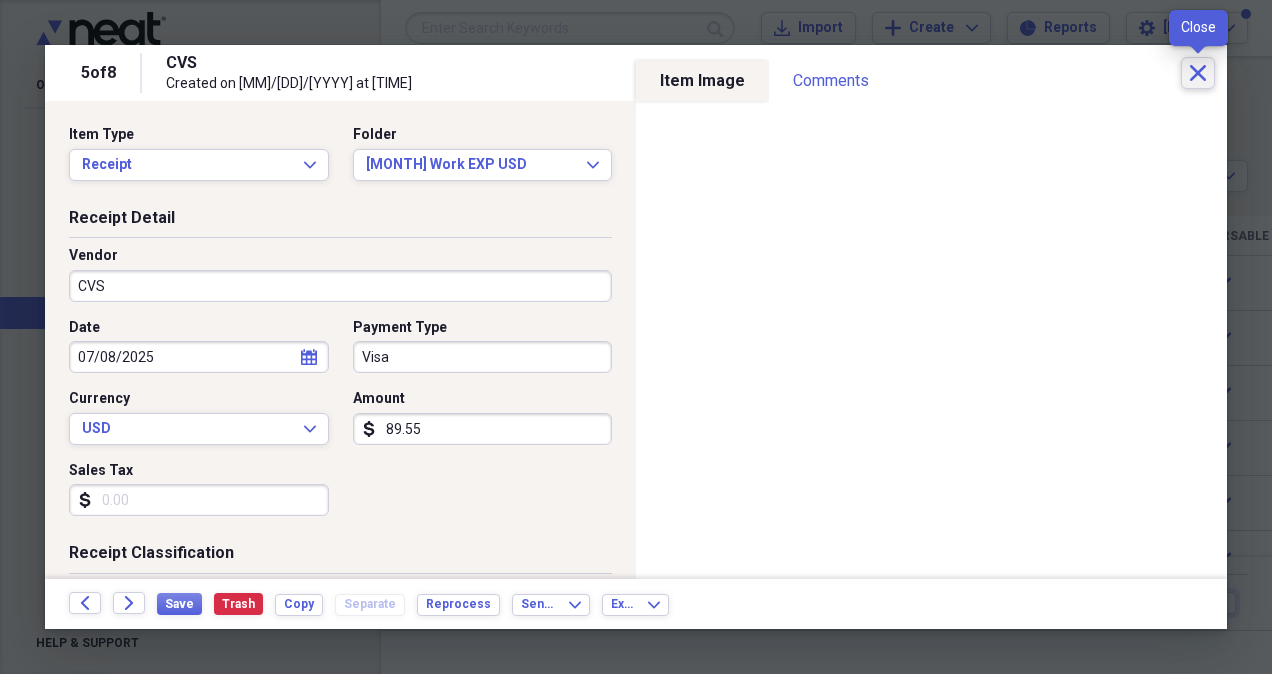 click 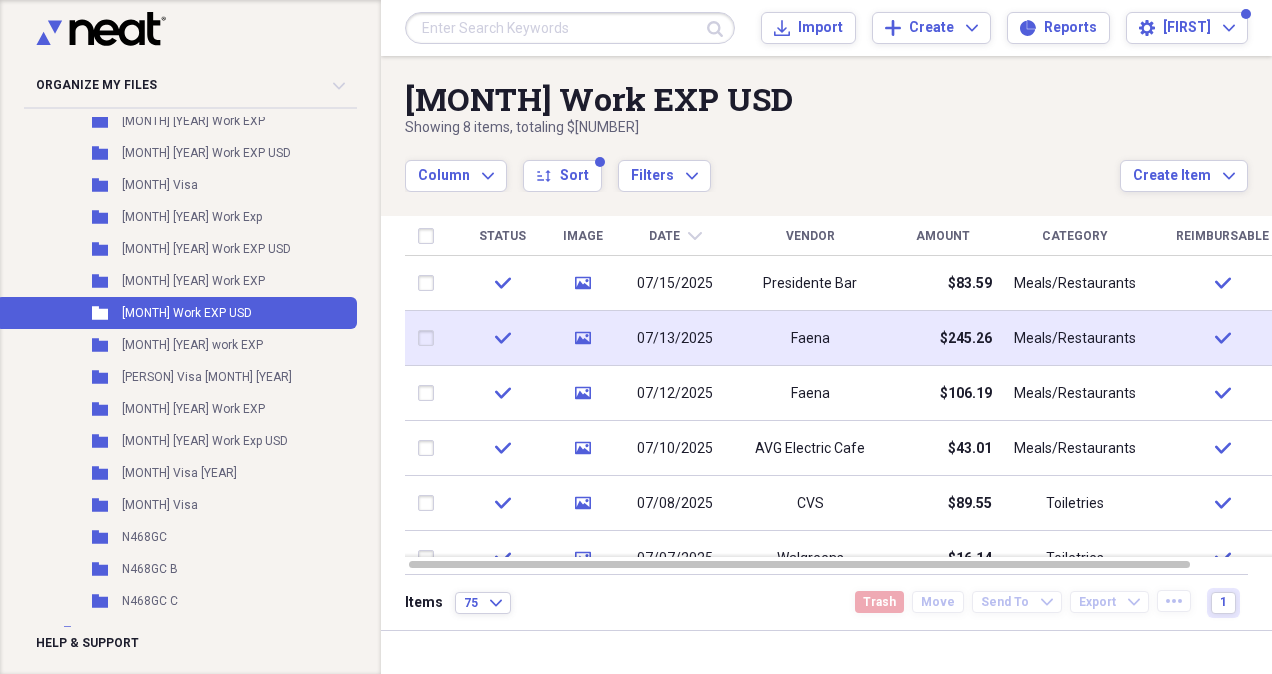 click on "Faena" at bounding box center [810, 338] 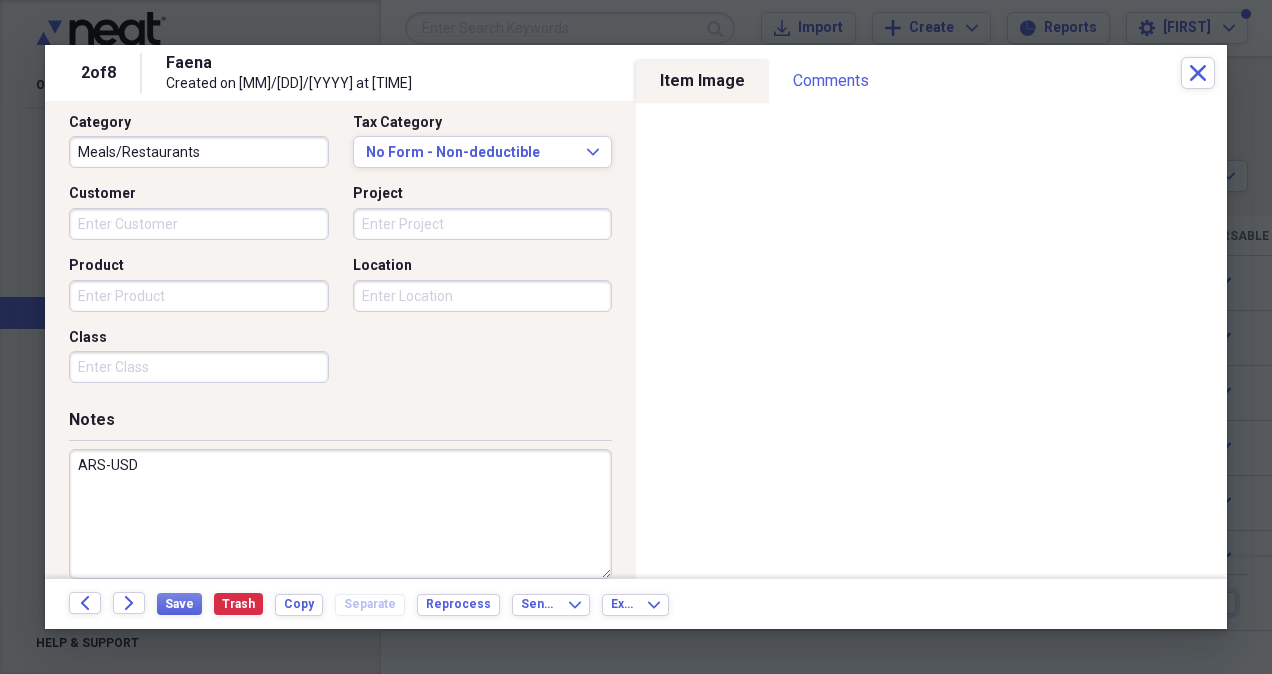 scroll, scrollTop: 520, scrollLeft: 0, axis: vertical 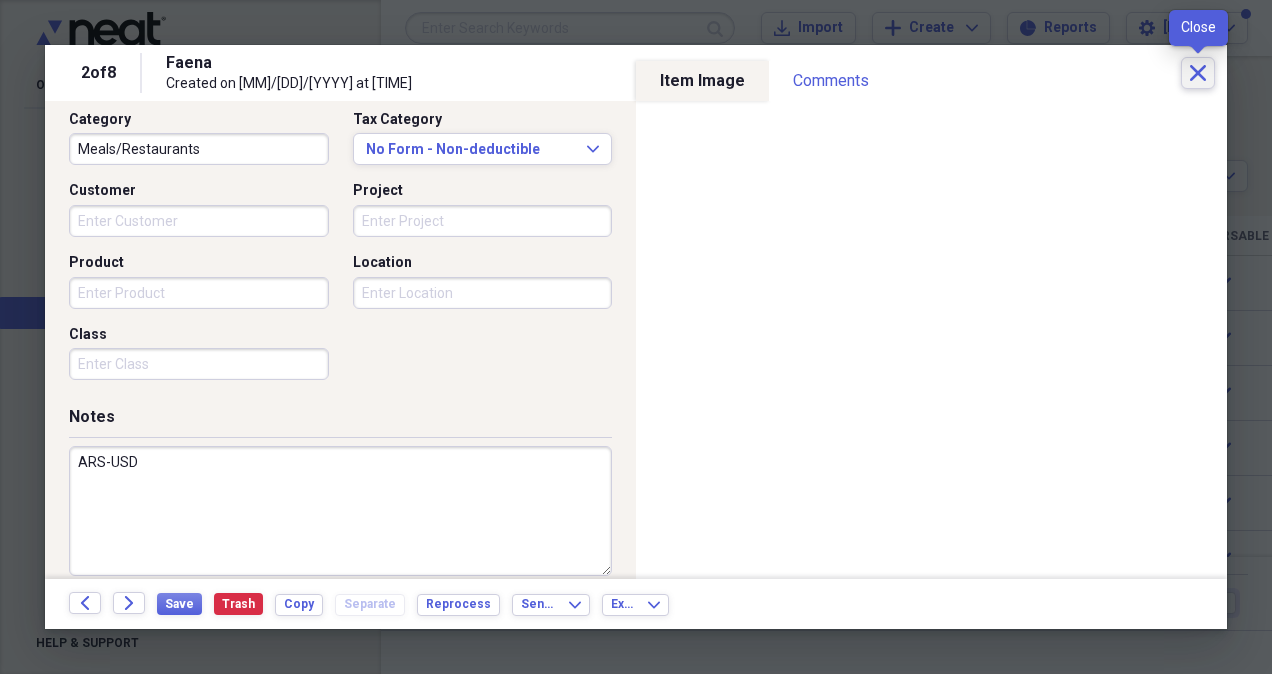 click on "Close" at bounding box center [1198, 73] 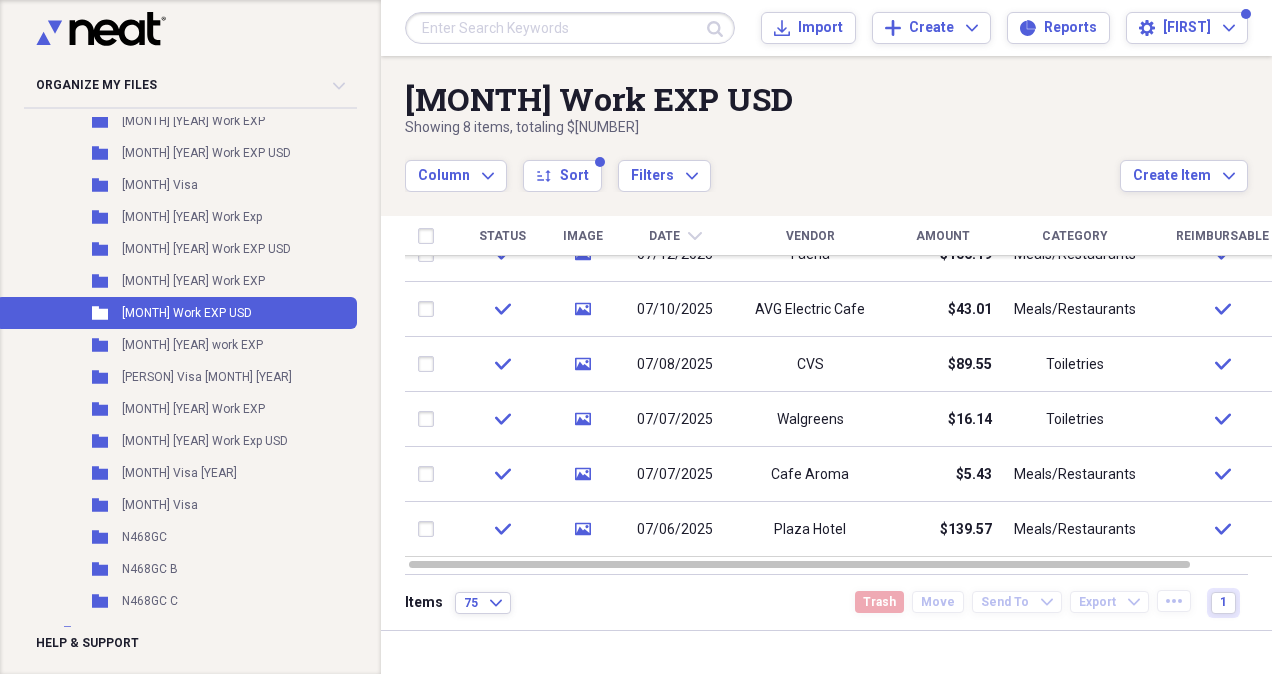 drag, startPoint x: 1266, startPoint y: 350, endPoint x: 1268, endPoint y: 488, distance: 138.0145 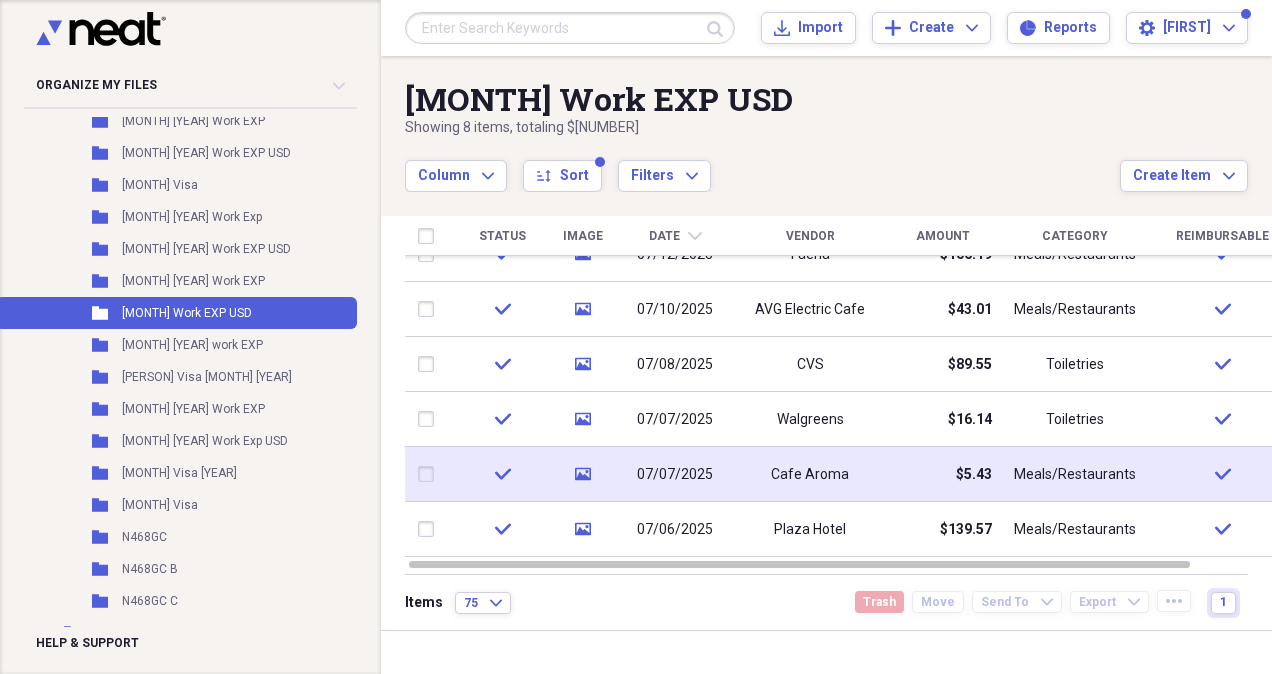 click on "Cafe Aroma" at bounding box center [810, 475] 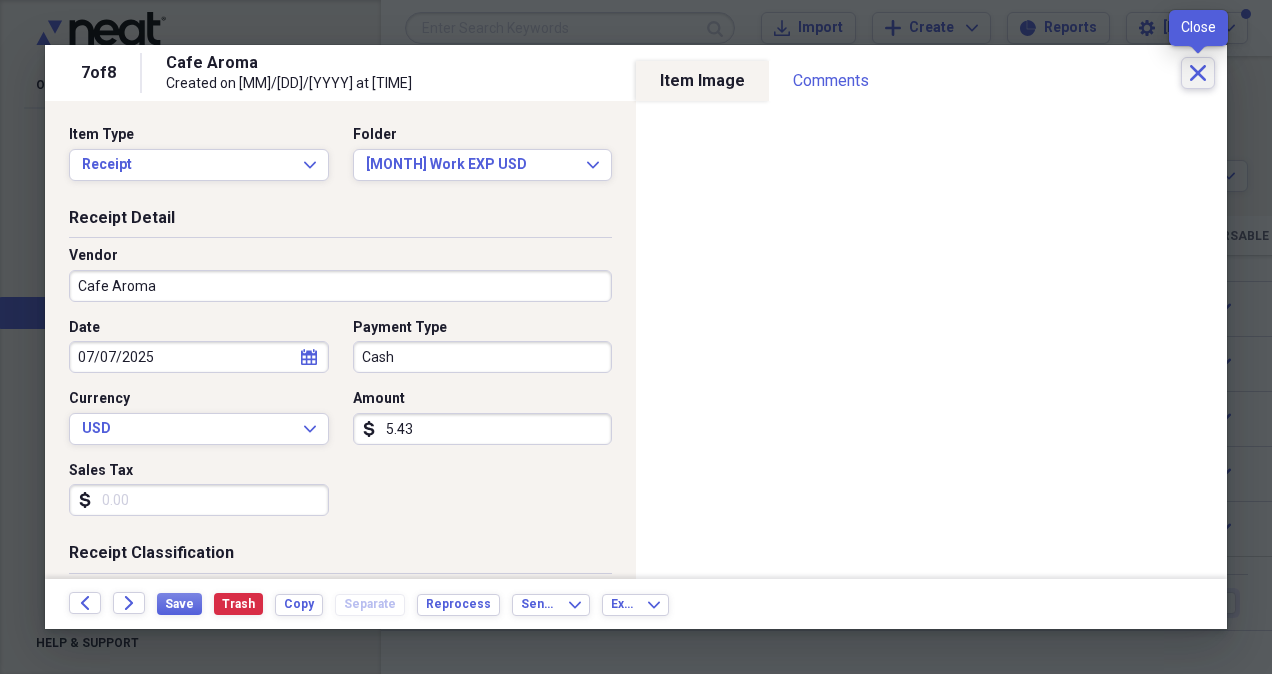 click 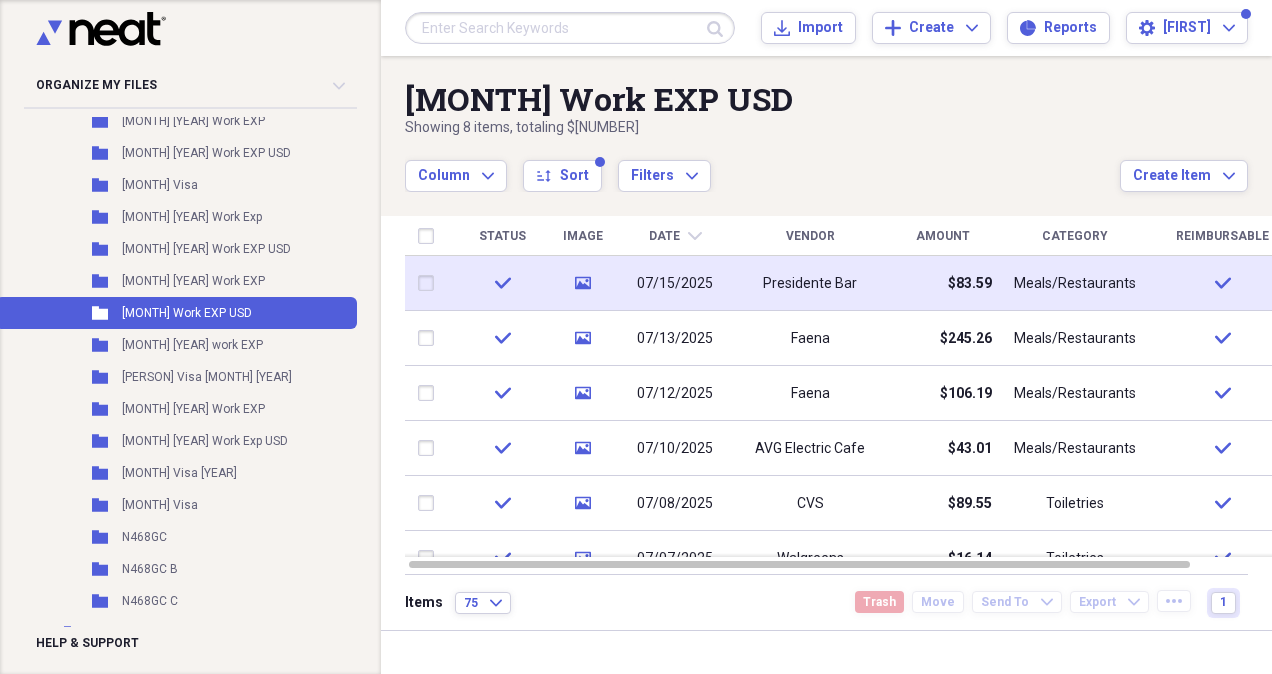 click on "Presidente Bar" at bounding box center (810, 283) 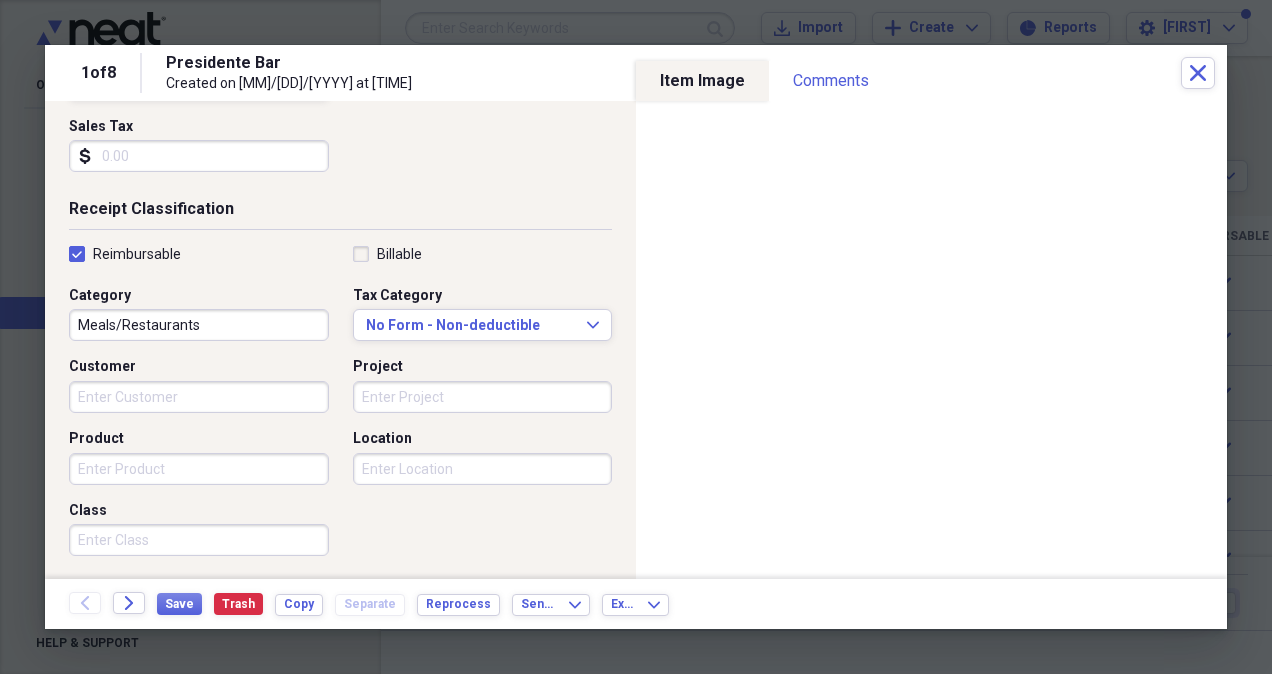 scroll, scrollTop: 540, scrollLeft: 0, axis: vertical 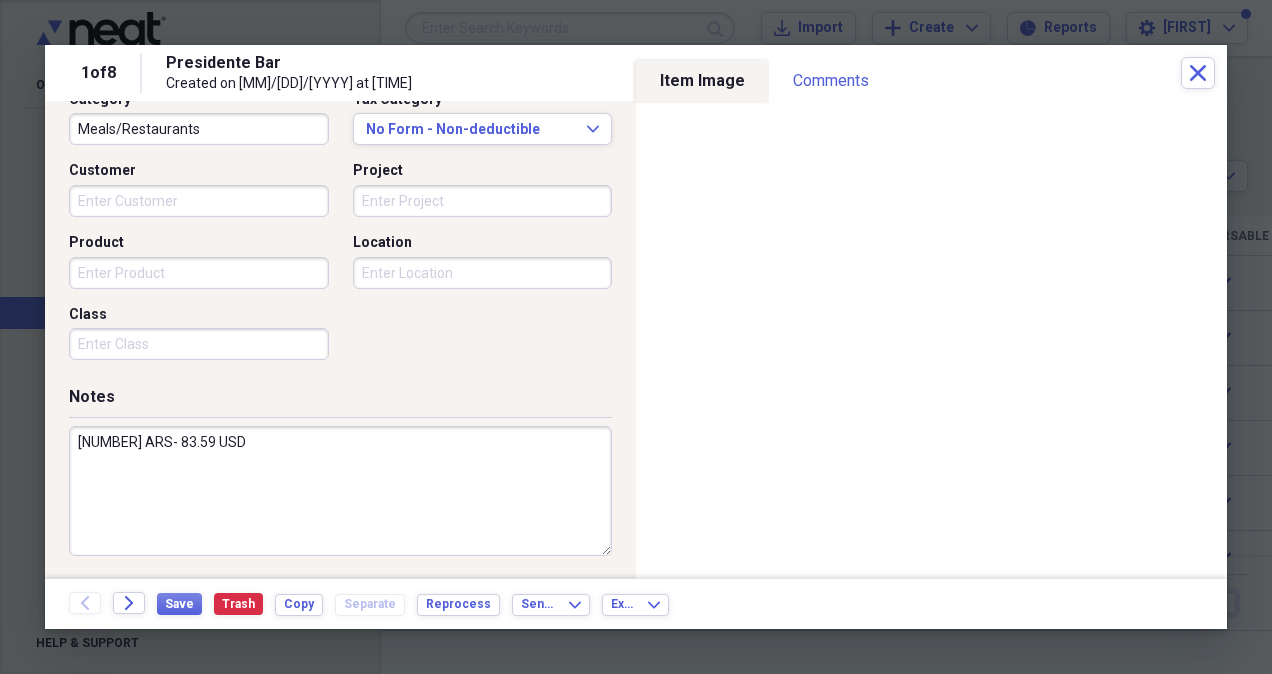 click on "[NUMBER] ARS- 83.59 USD" at bounding box center (340, 491) 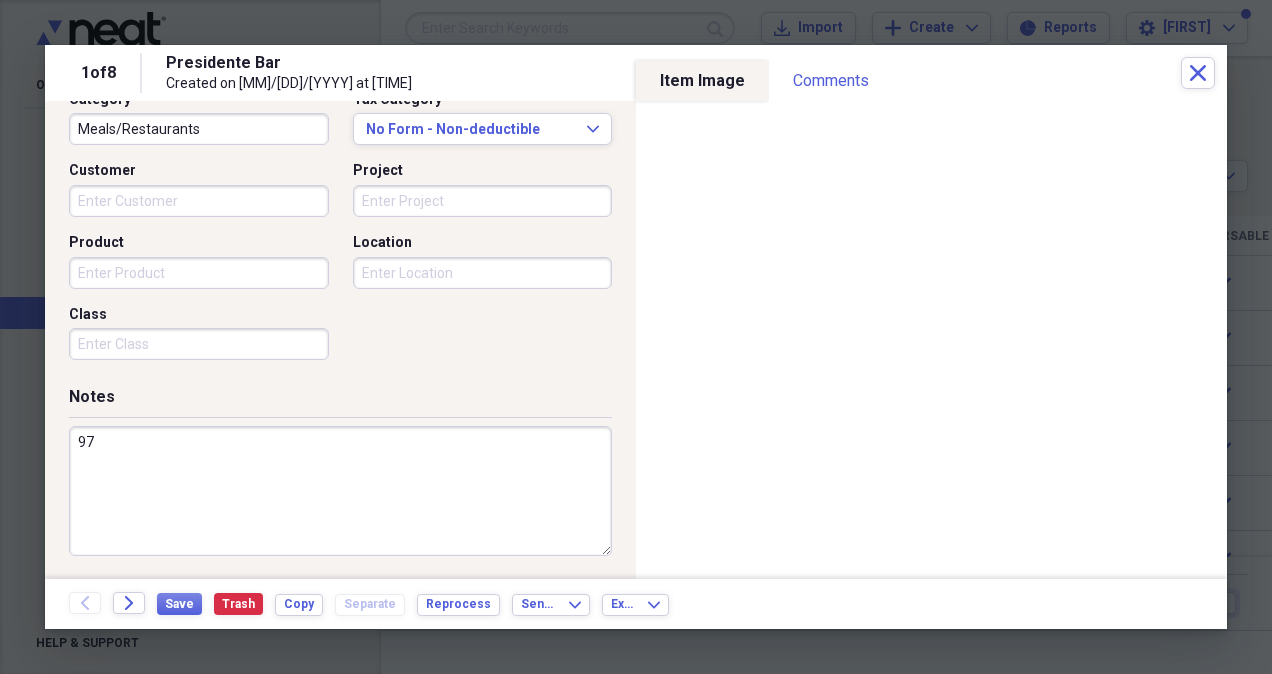 type on "9" 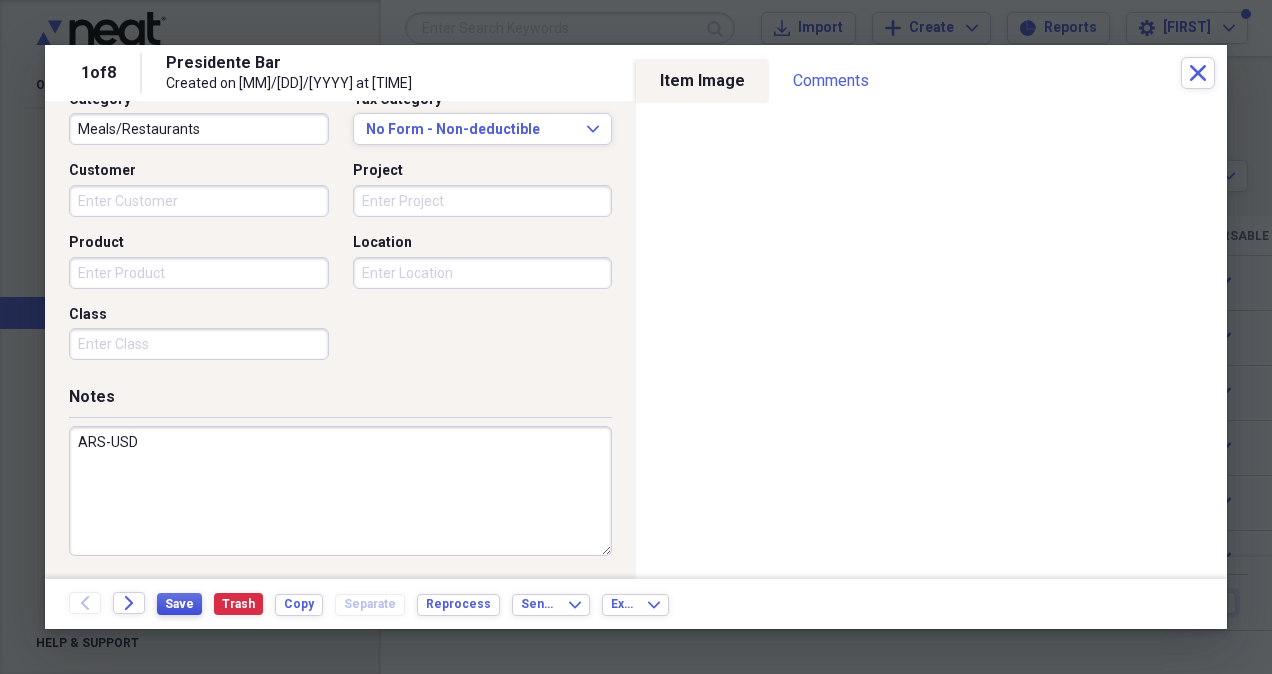 type on "ARS-USD" 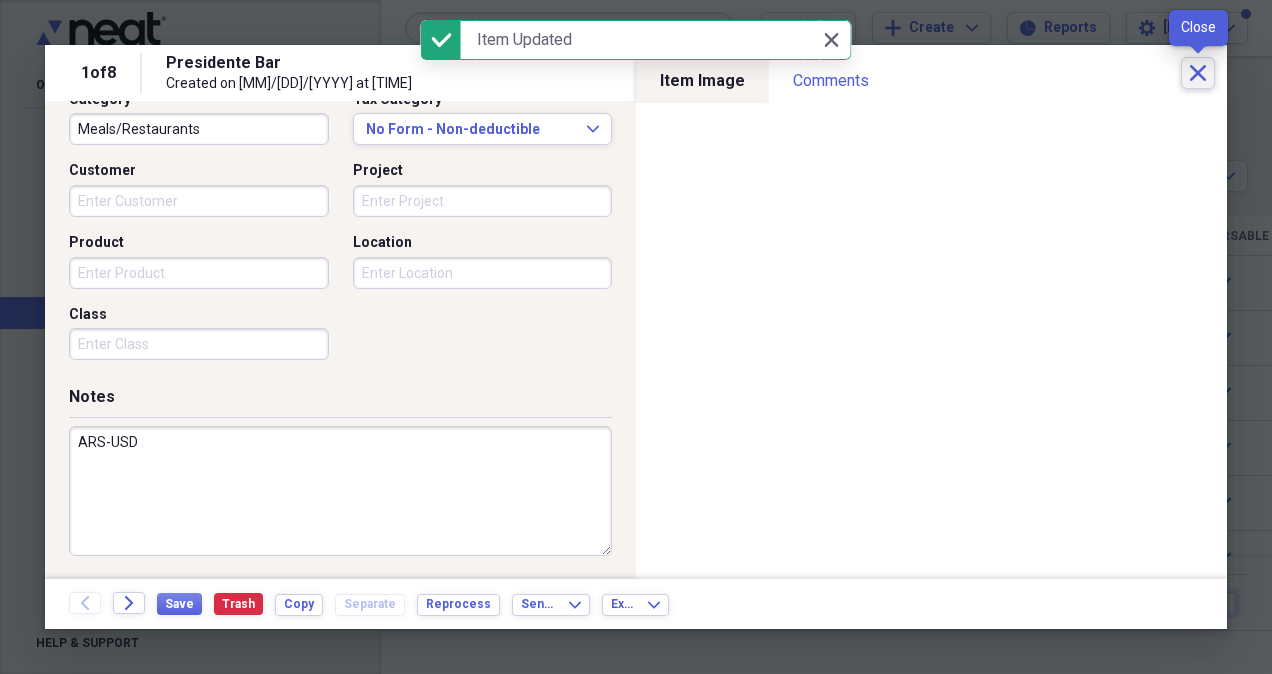 click 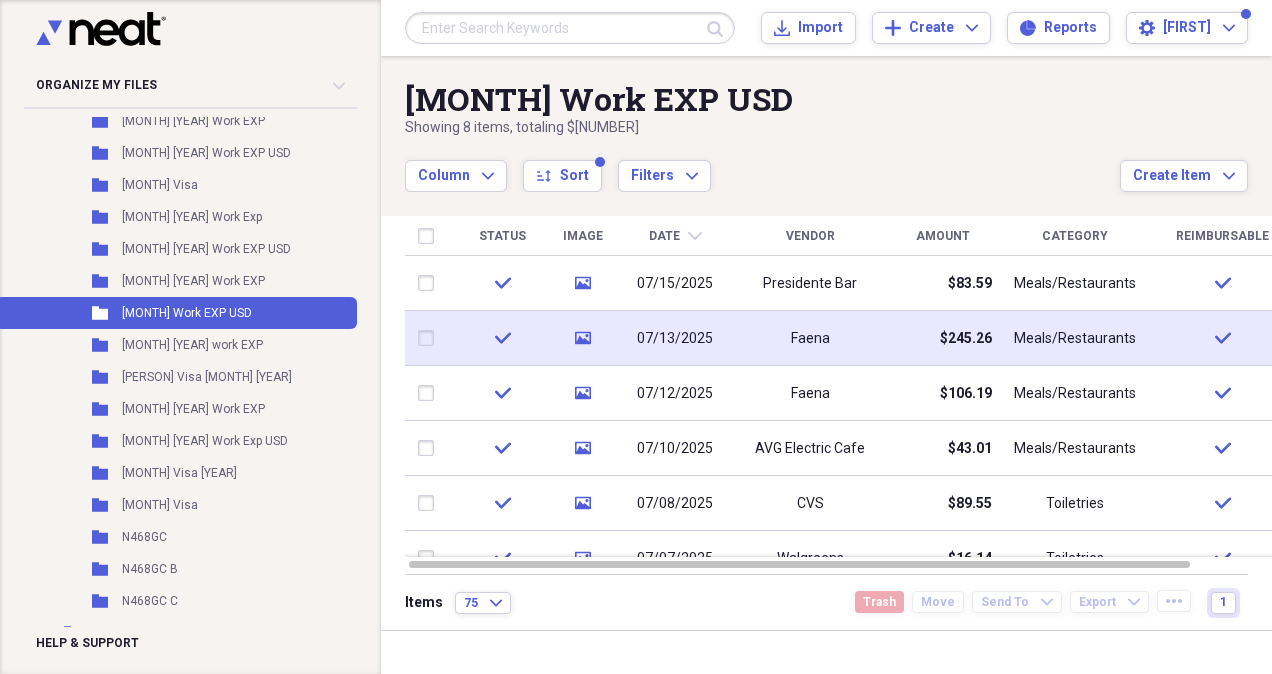 click on "$245.26" at bounding box center (966, 339) 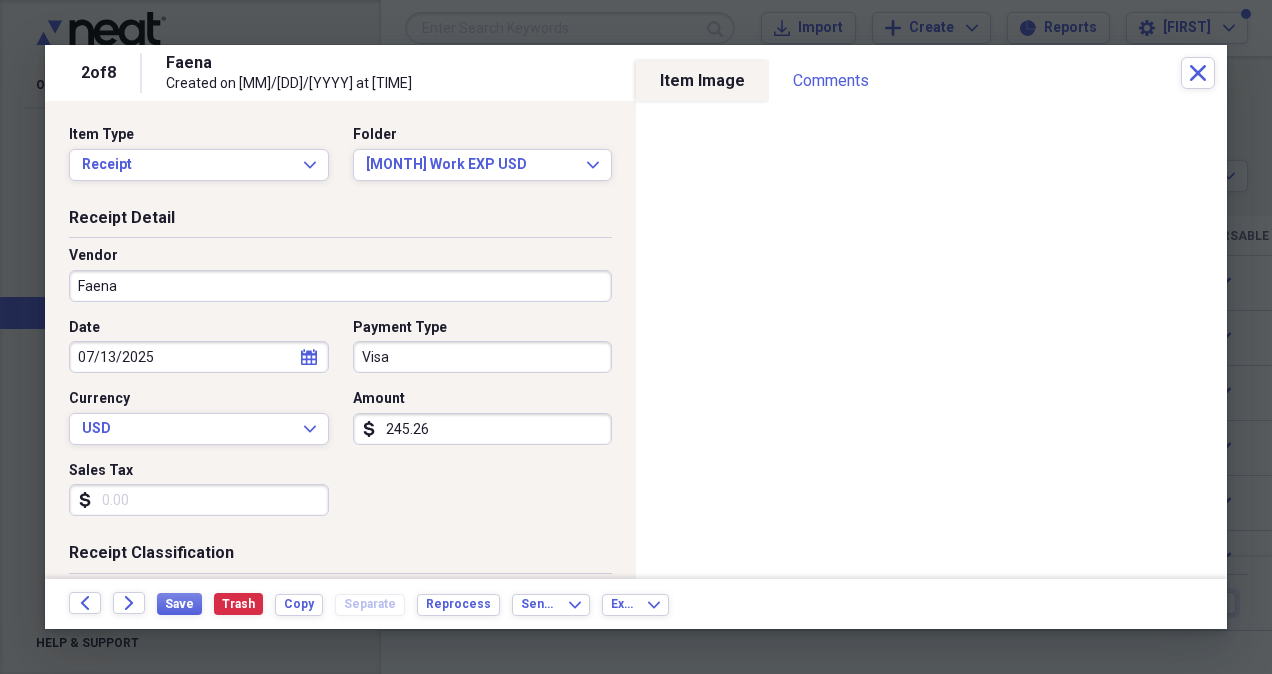 click on "245.26" at bounding box center [483, 429] 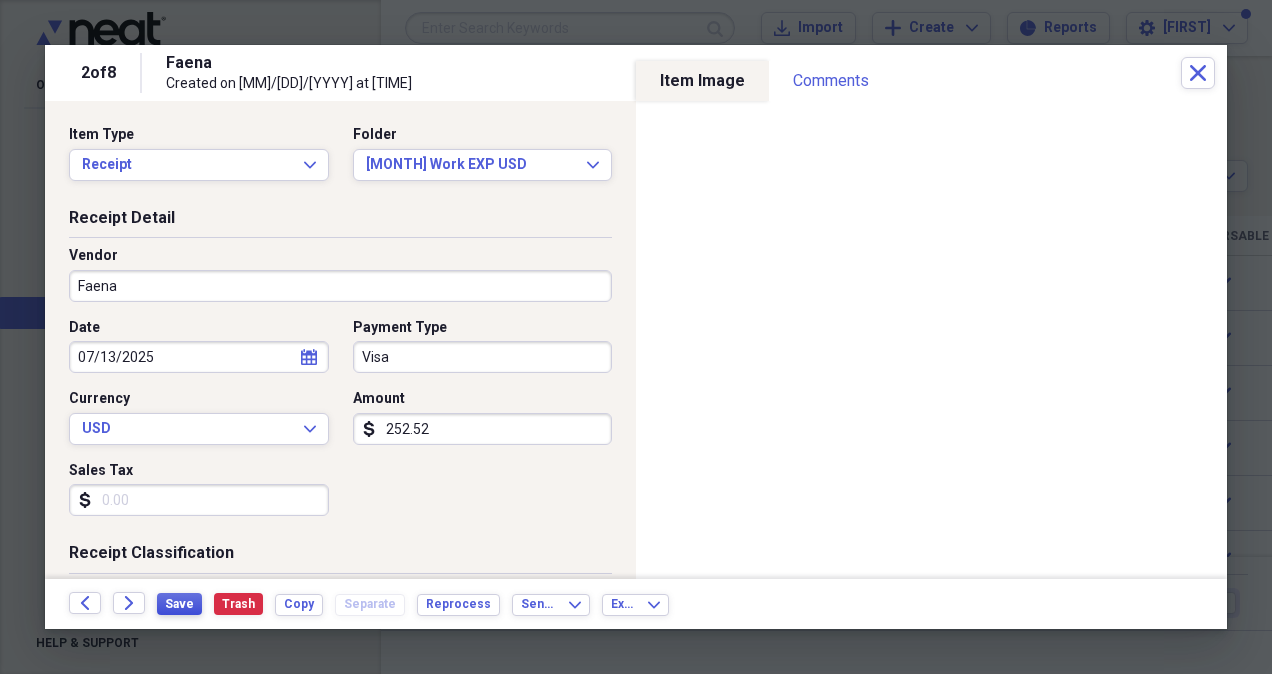 type on "252.52" 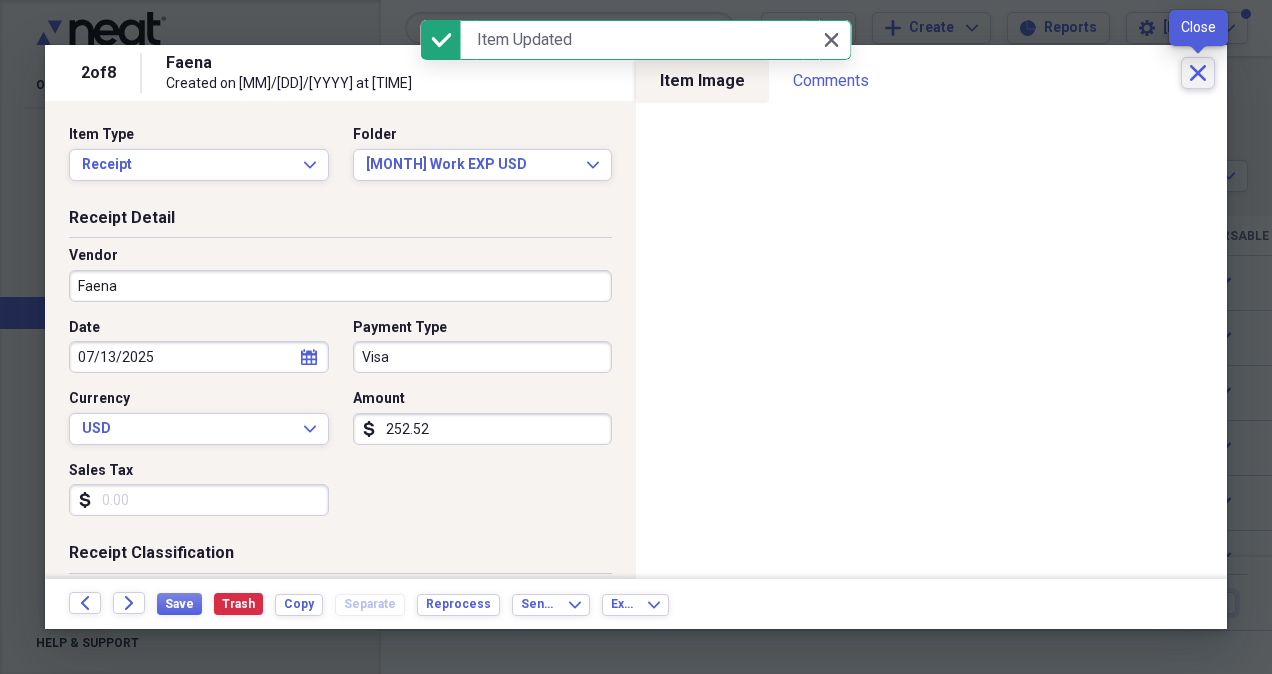 click on "Close" 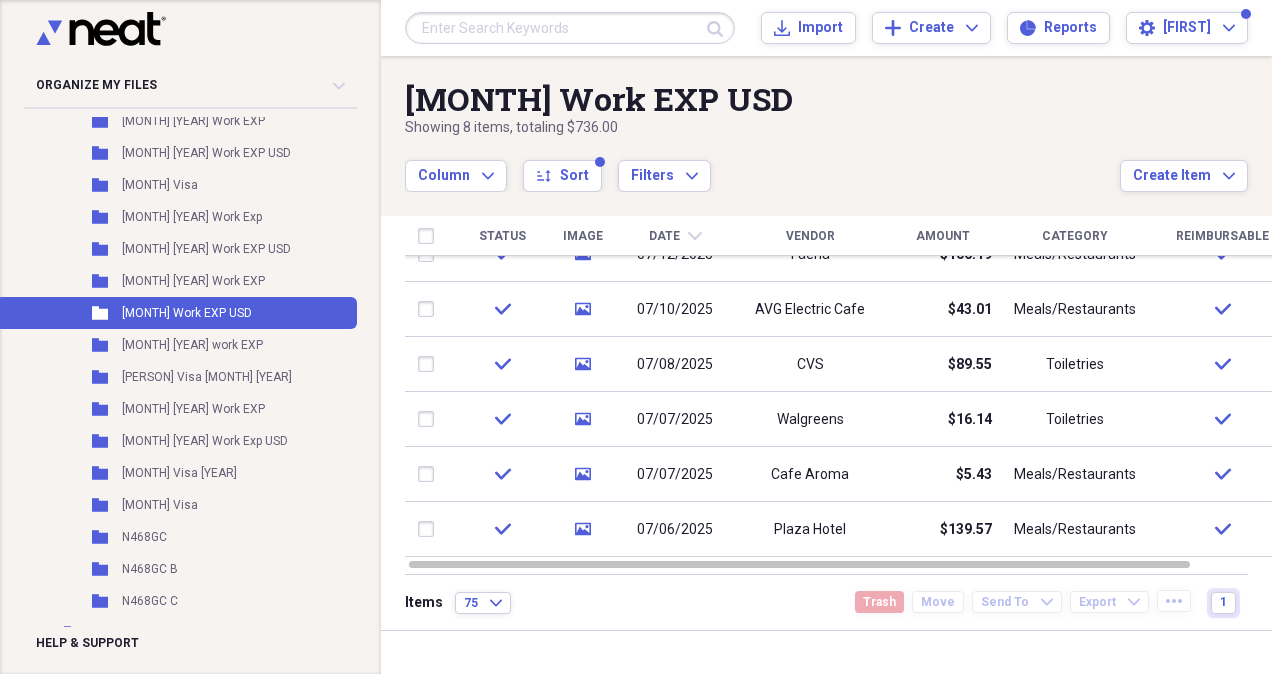 drag, startPoint x: 1266, startPoint y: 448, endPoint x: 1261, endPoint y: 496, distance: 48.259712 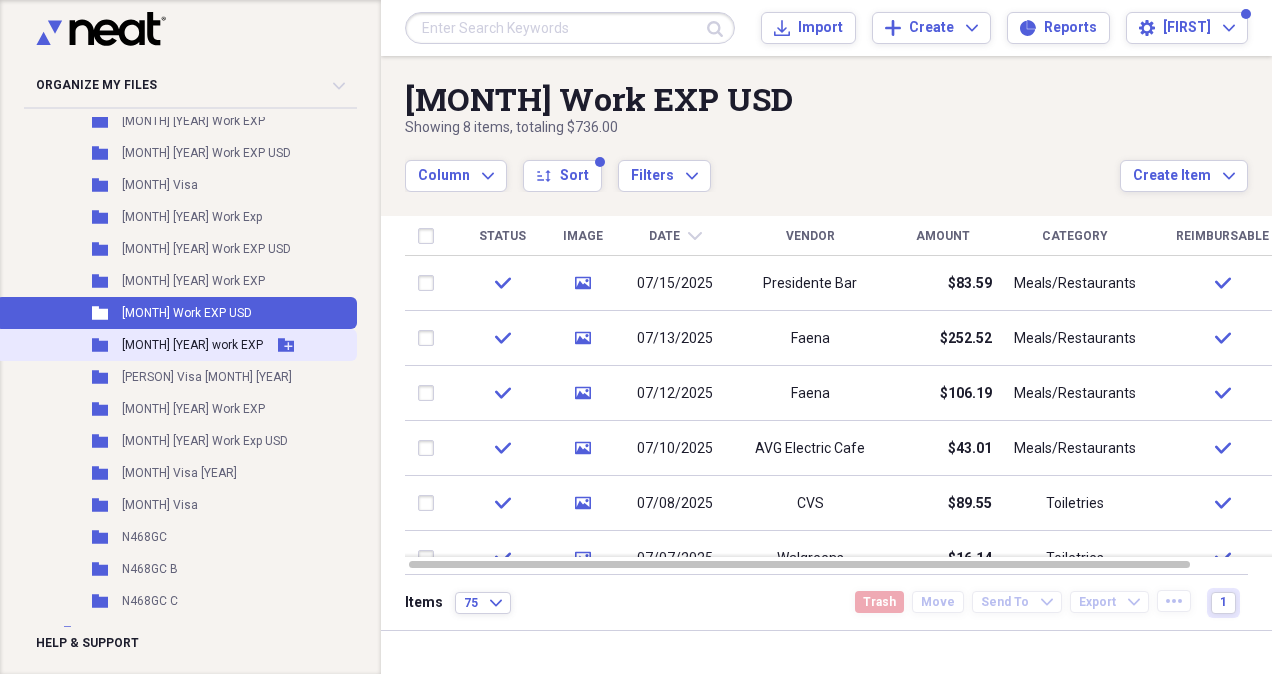 click on "[MONTH] [YEAR] work EXP" at bounding box center [192, 345] 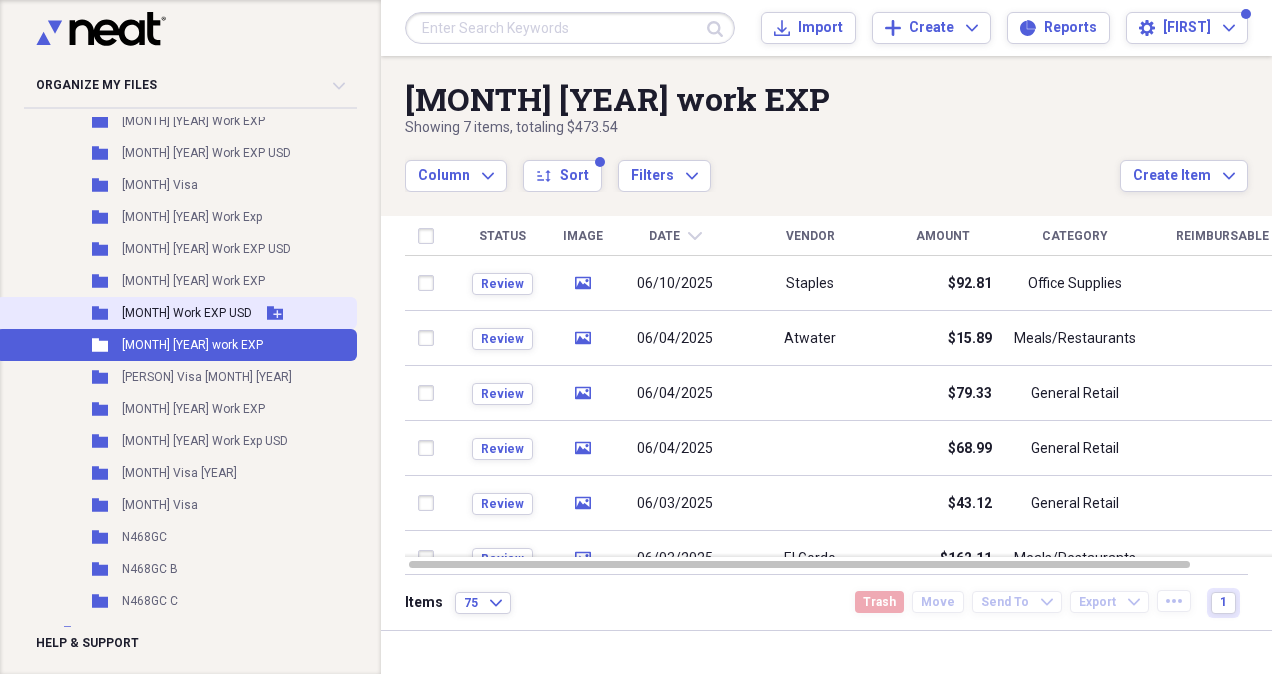 click on "[MONTH] Work EXP USD" at bounding box center (187, 313) 